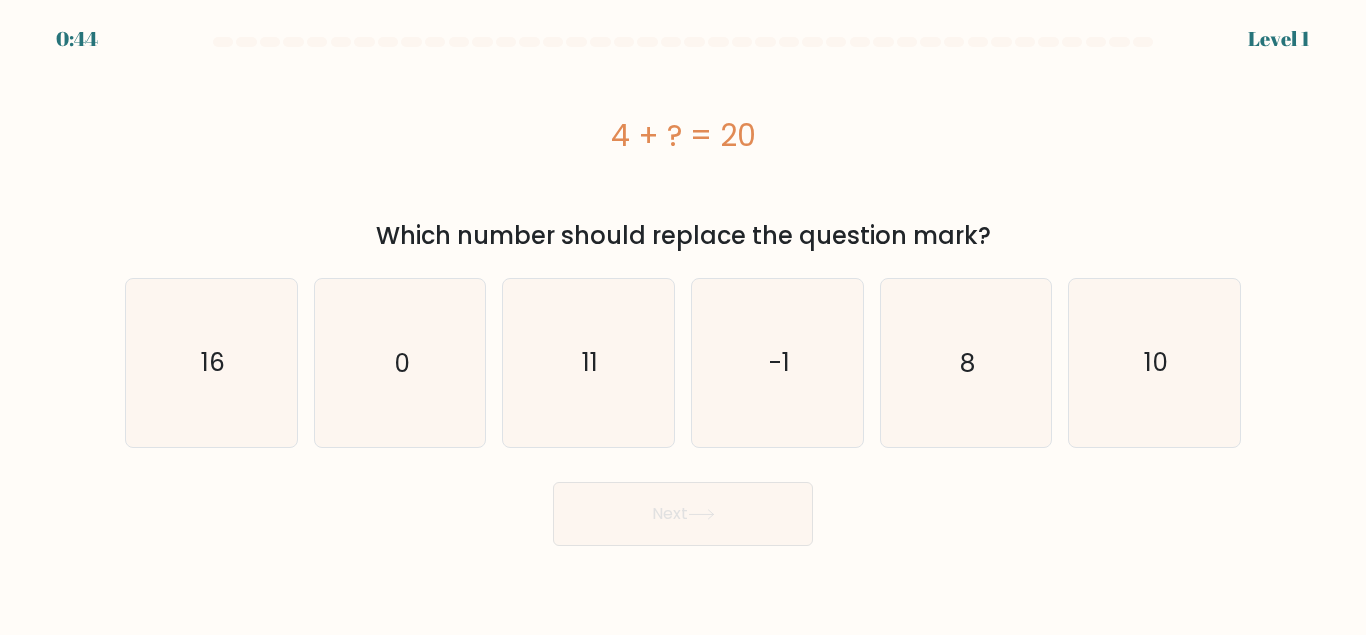scroll, scrollTop: 0, scrollLeft: 0, axis: both 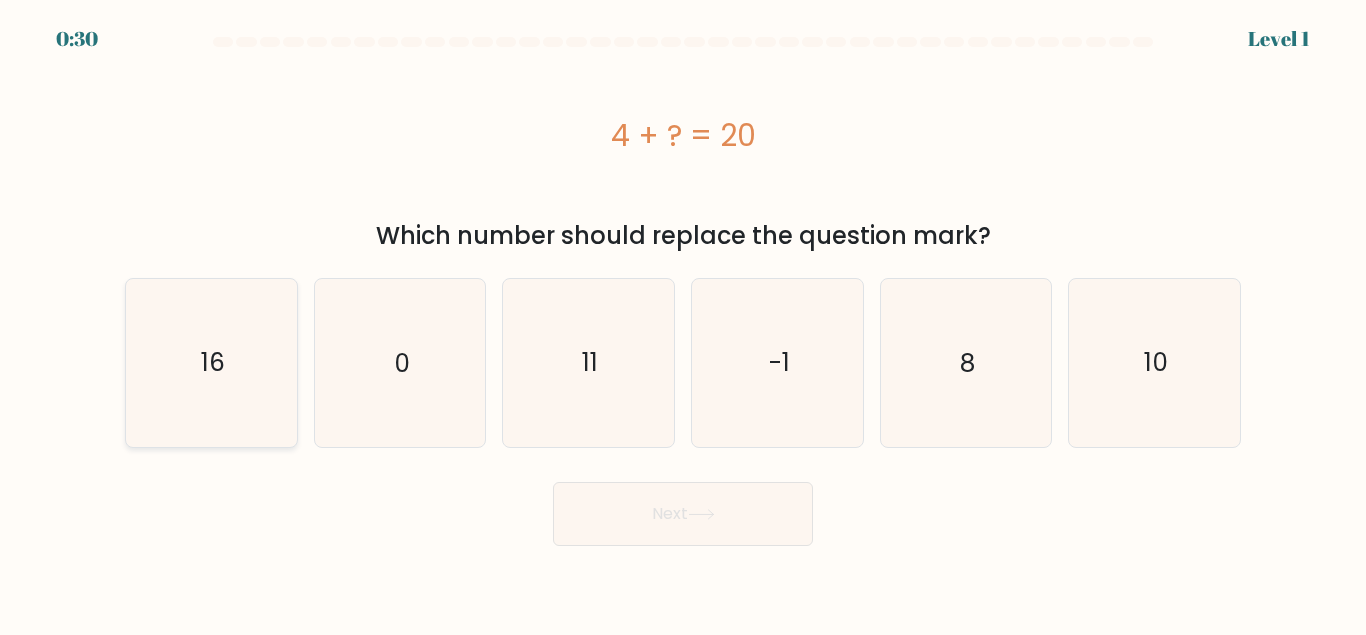 click on "16" 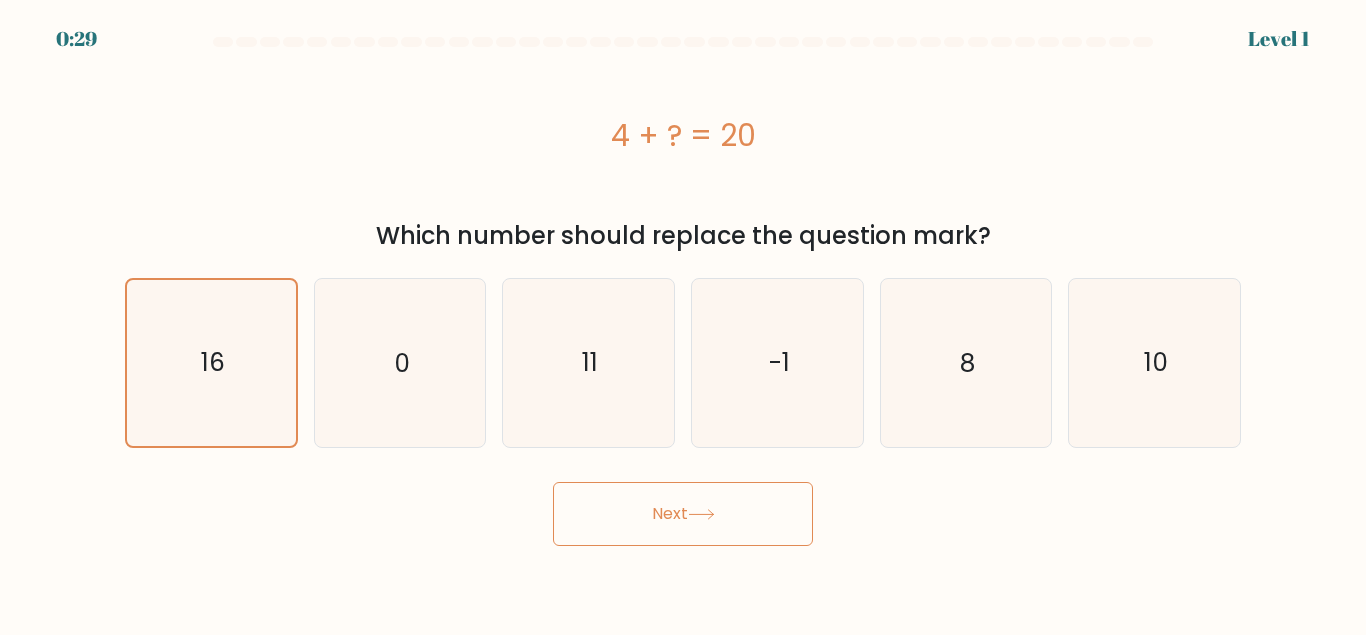 click on "Next" at bounding box center (683, 514) 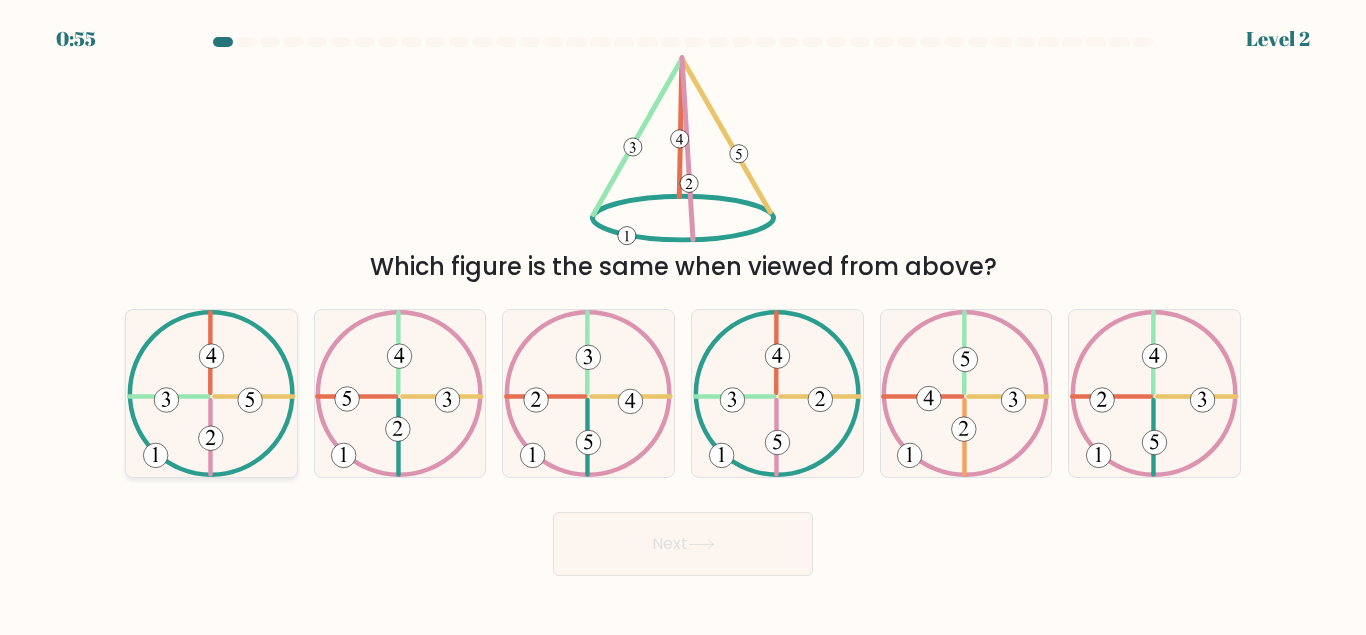 click 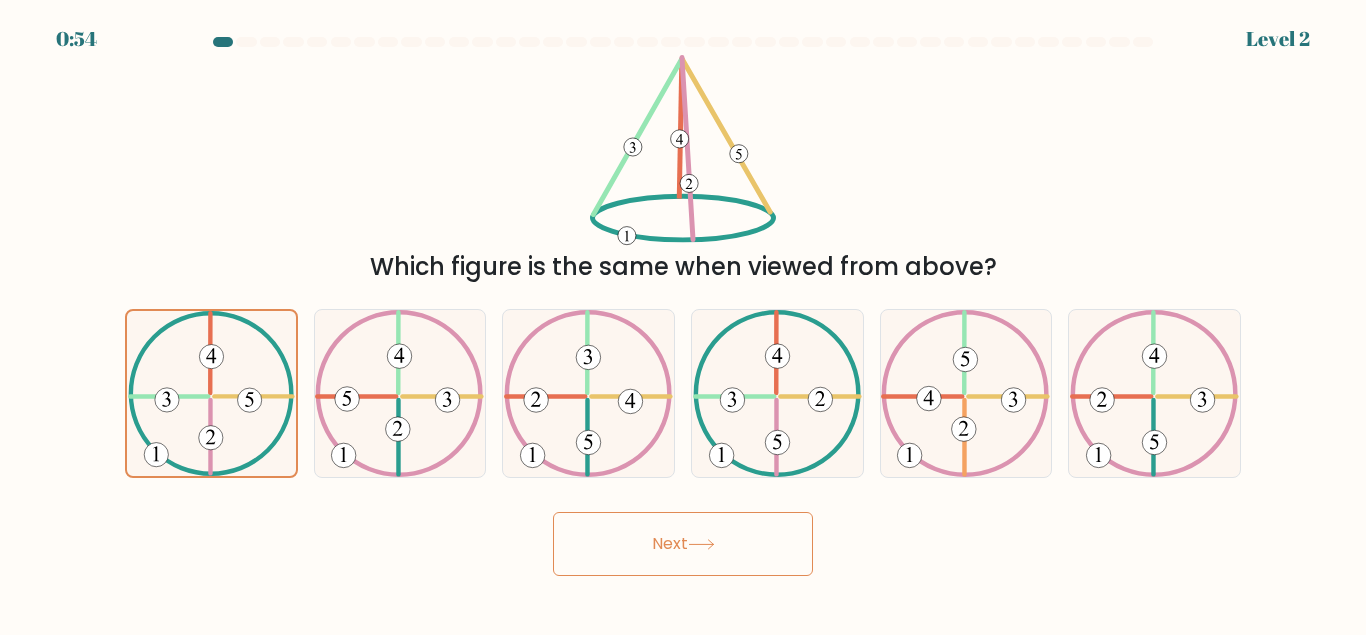 click on "Next" at bounding box center [683, 544] 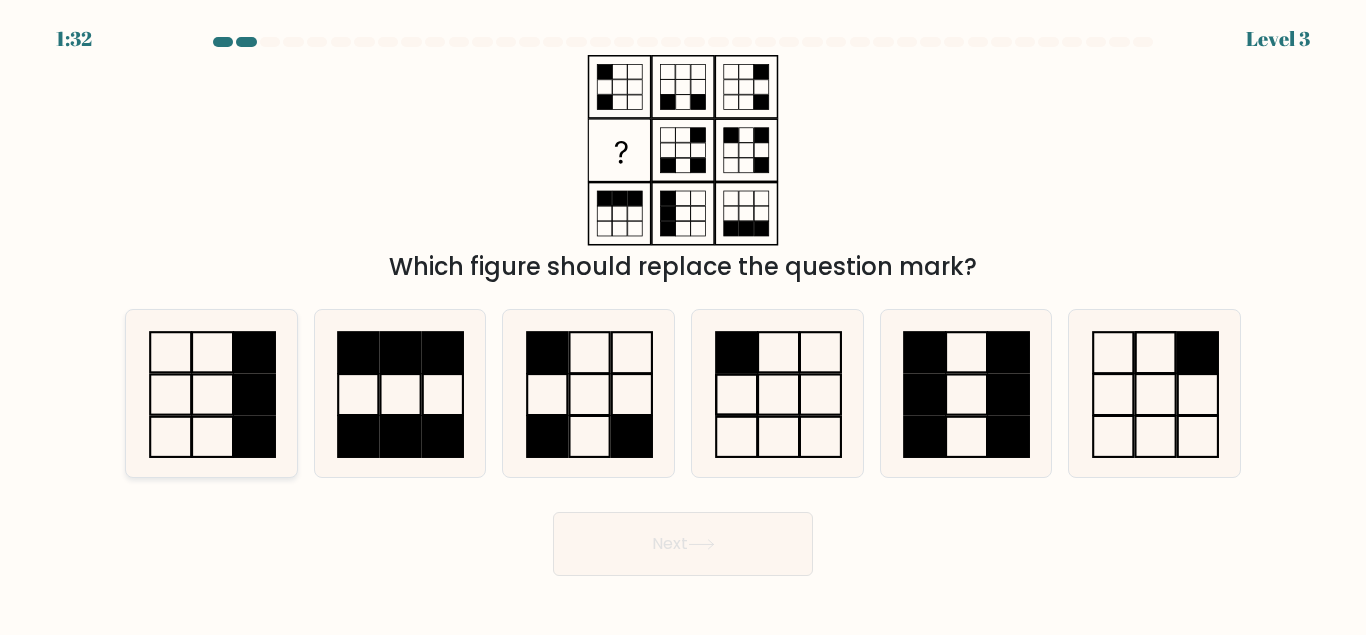 click 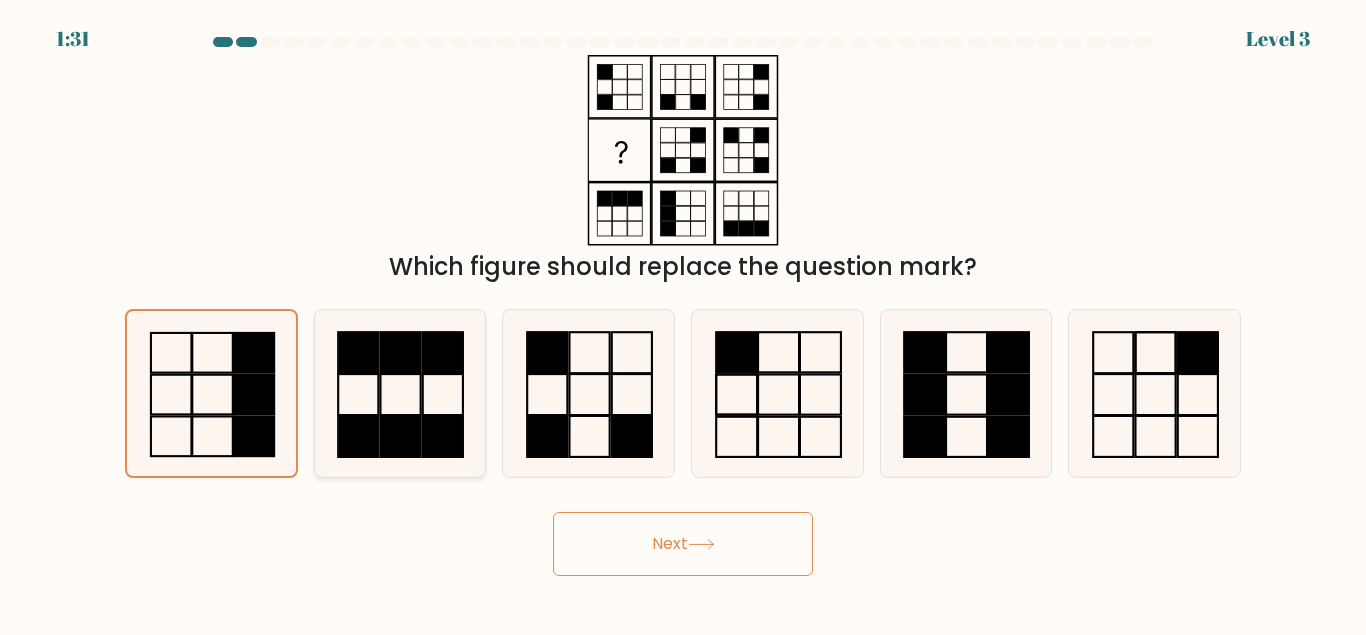 click 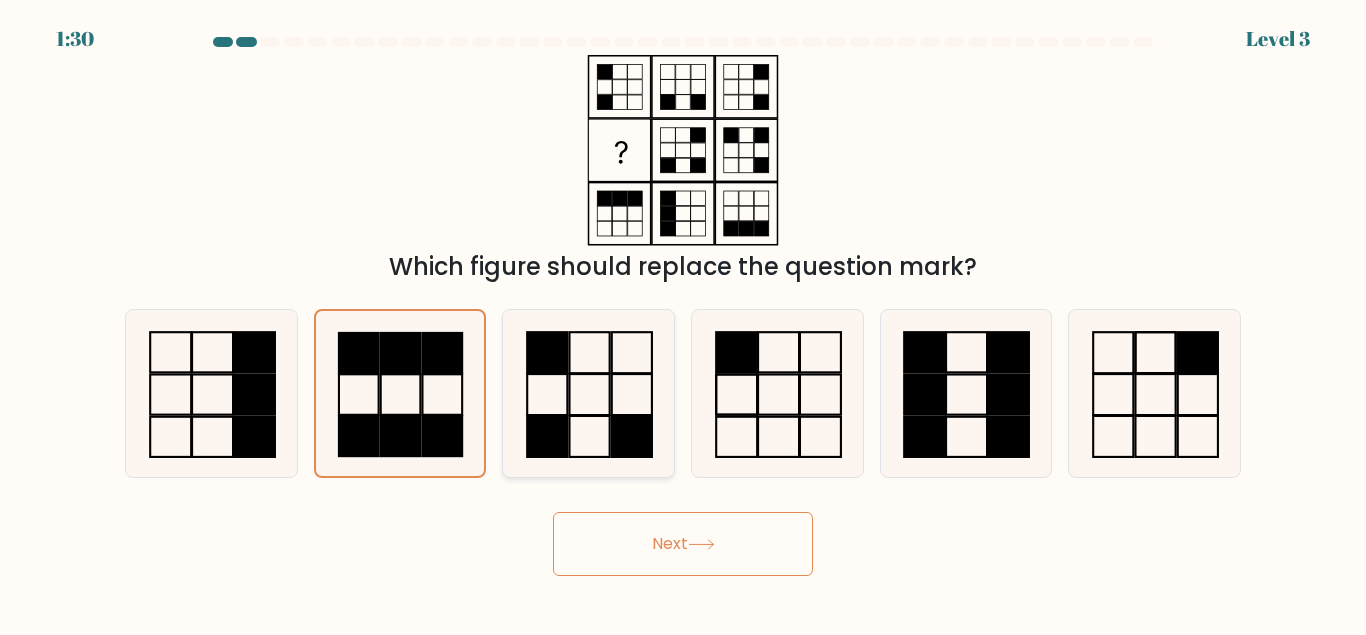 click 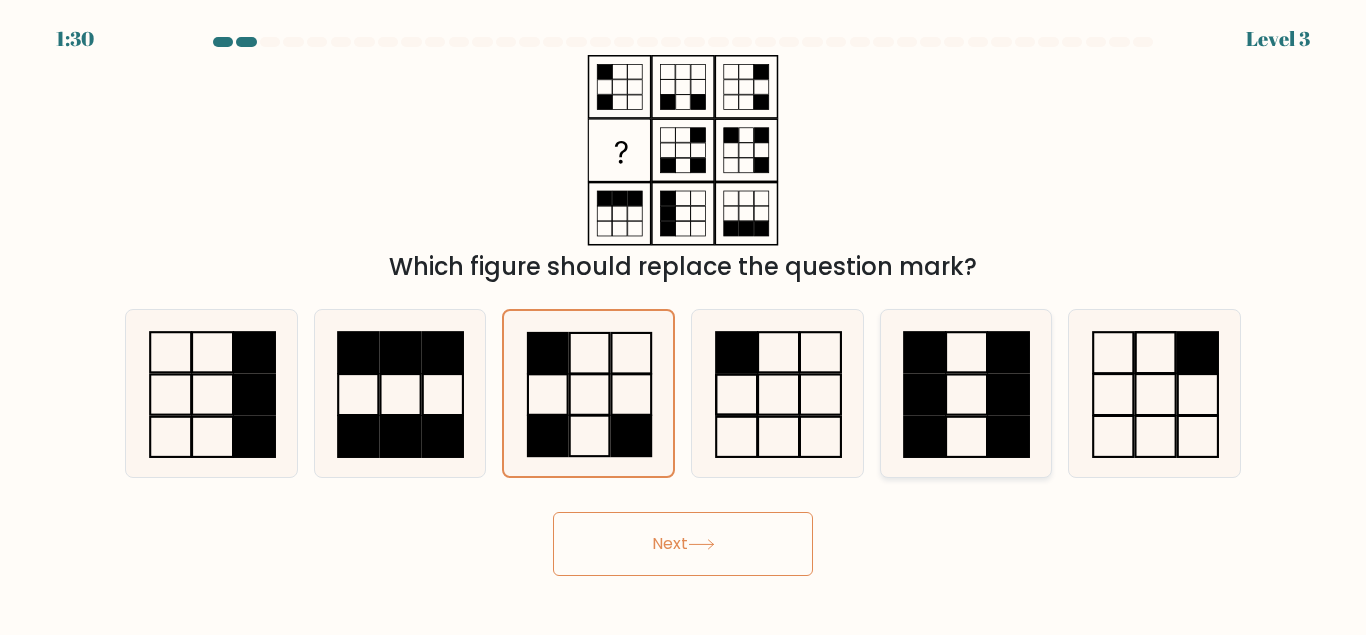 click 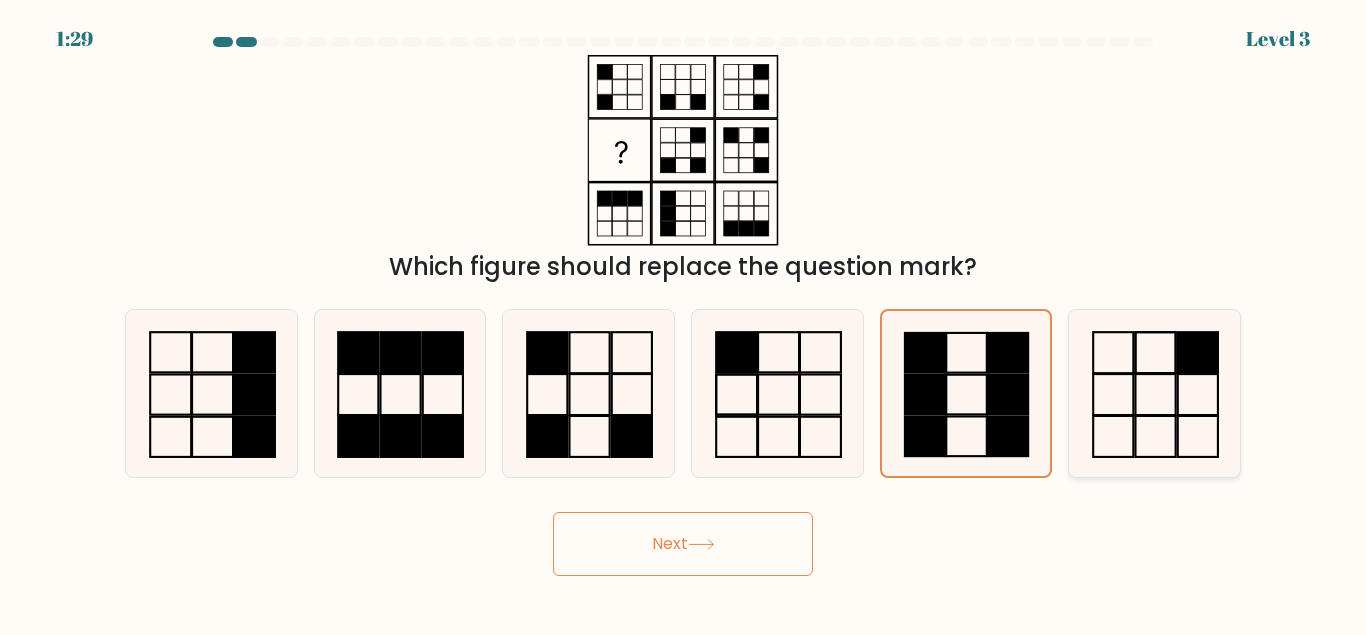 click 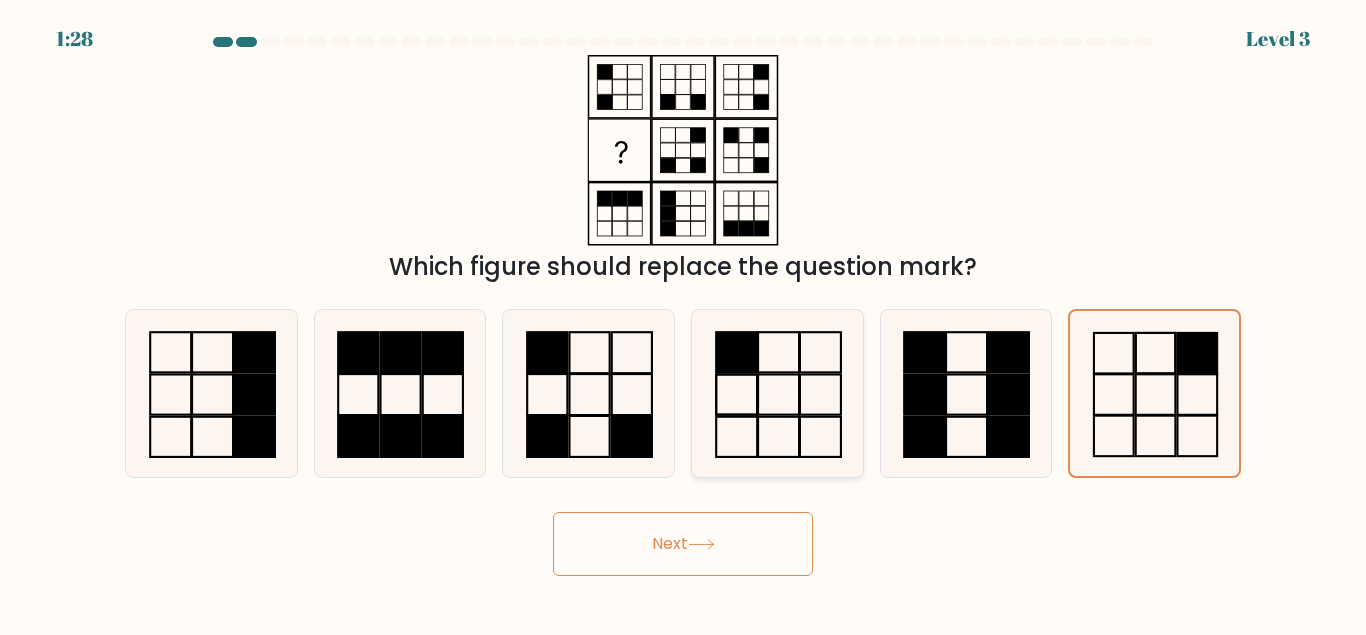 click 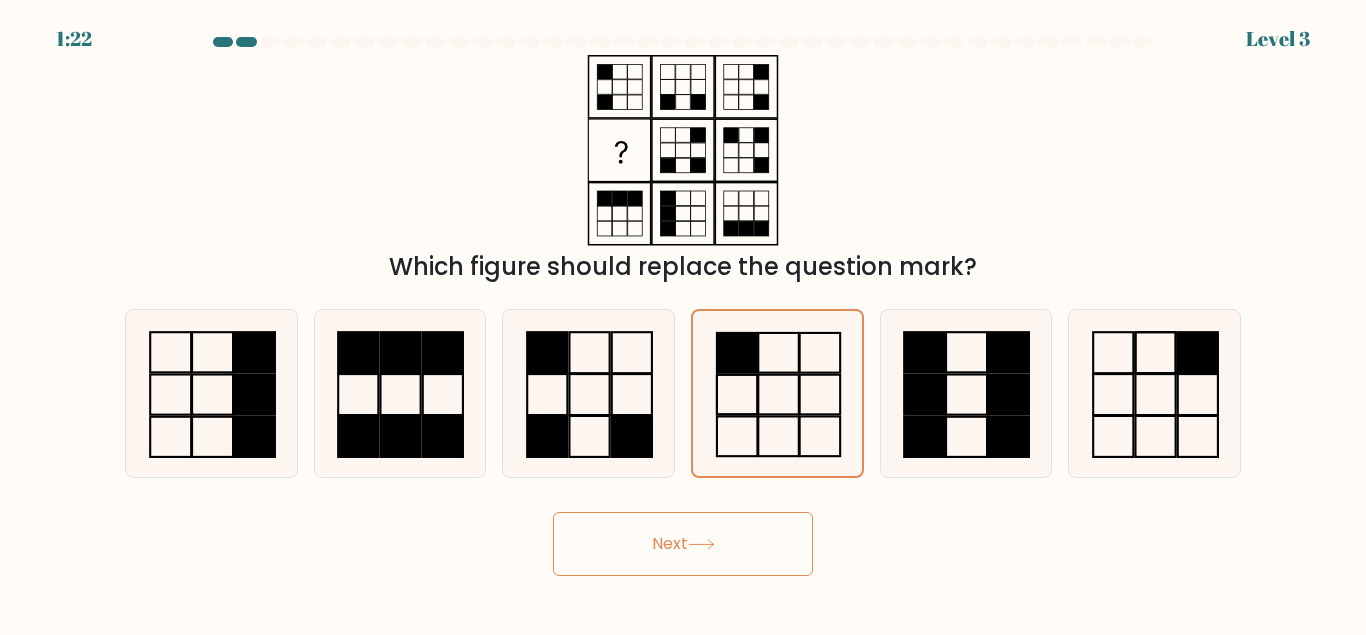 click on "Next" at bounding box center (683, 544) 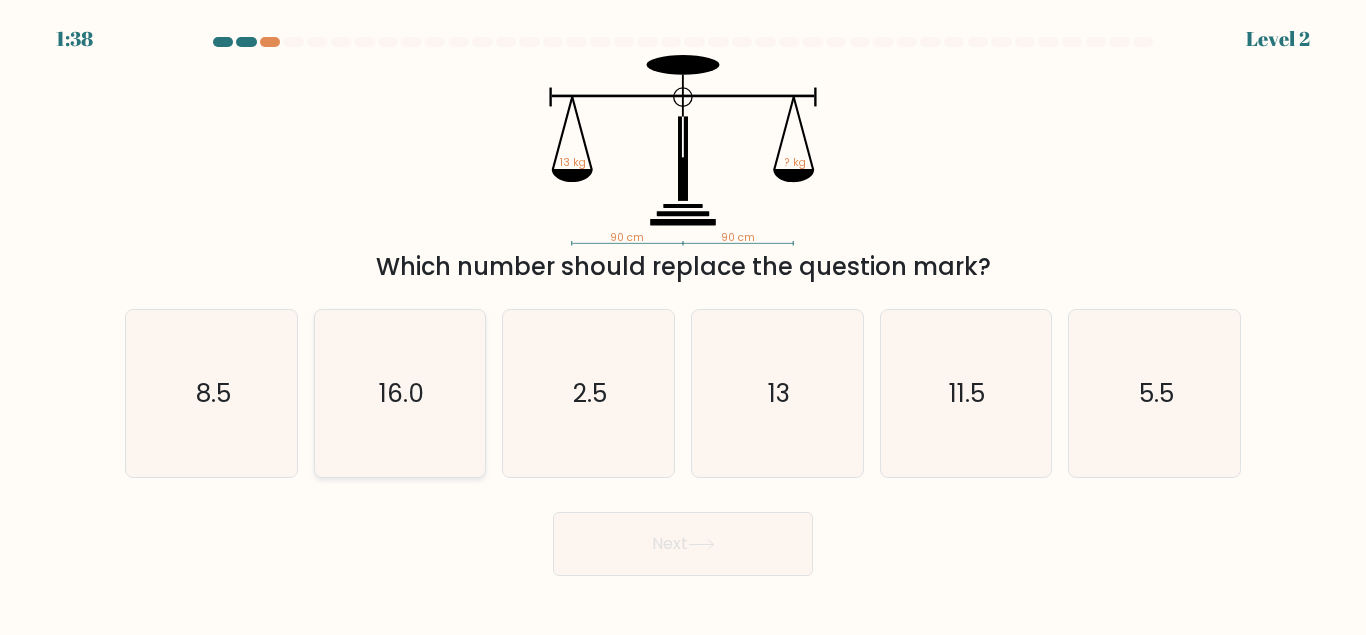 click on "16.0" 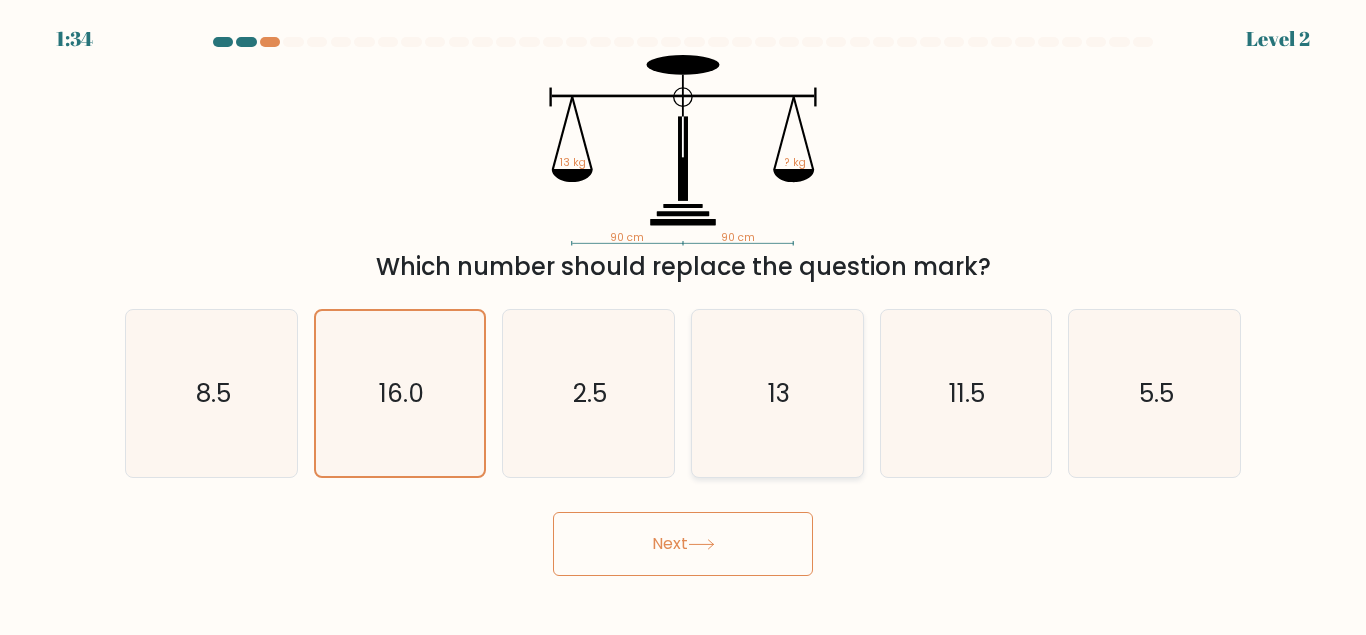 click on "13" 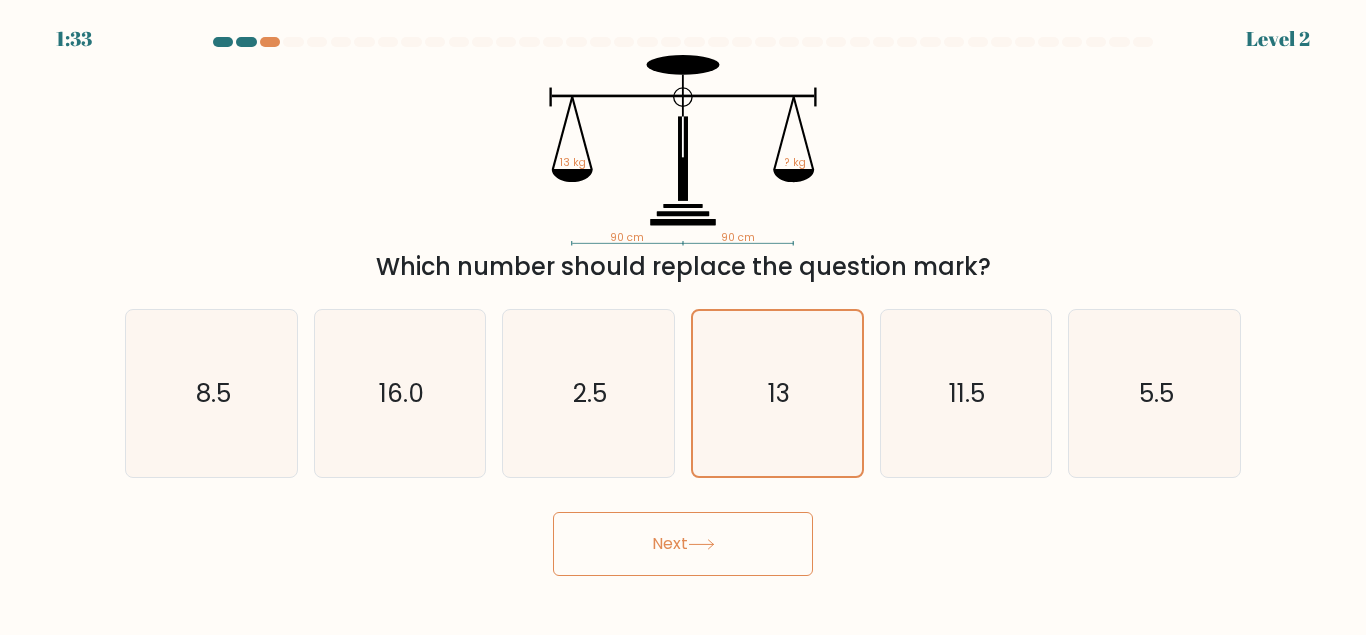 click on "Next" at bounding box center (683, 544) 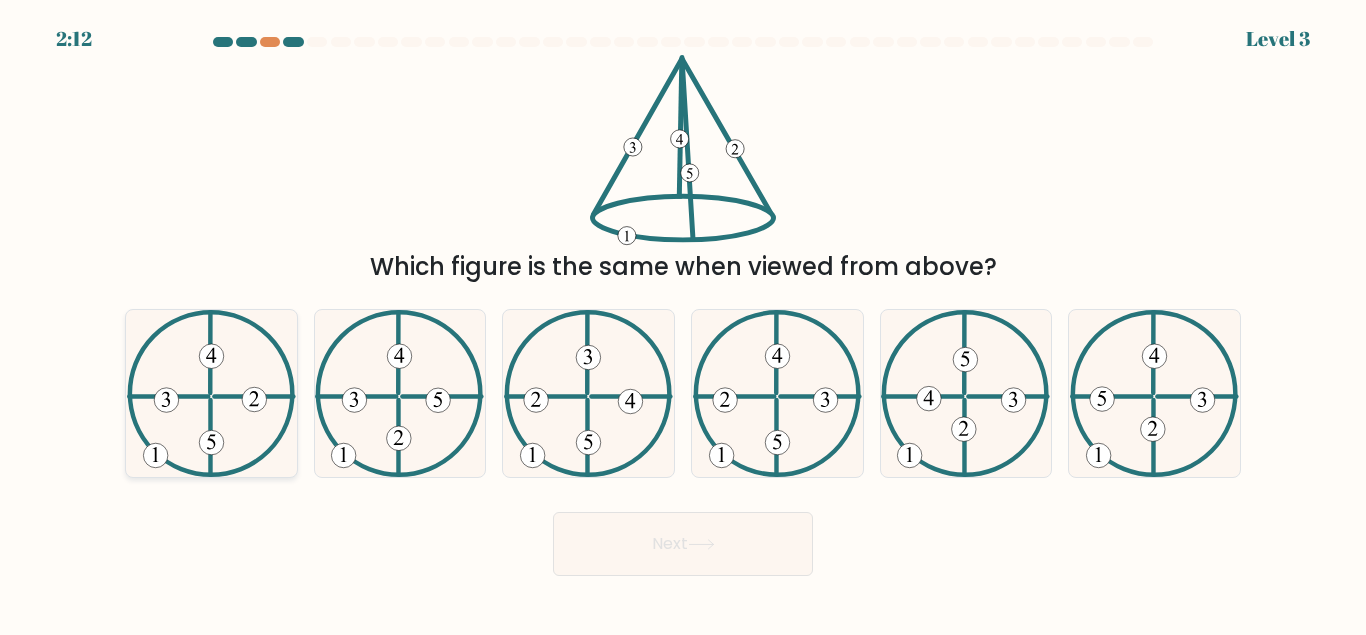 click 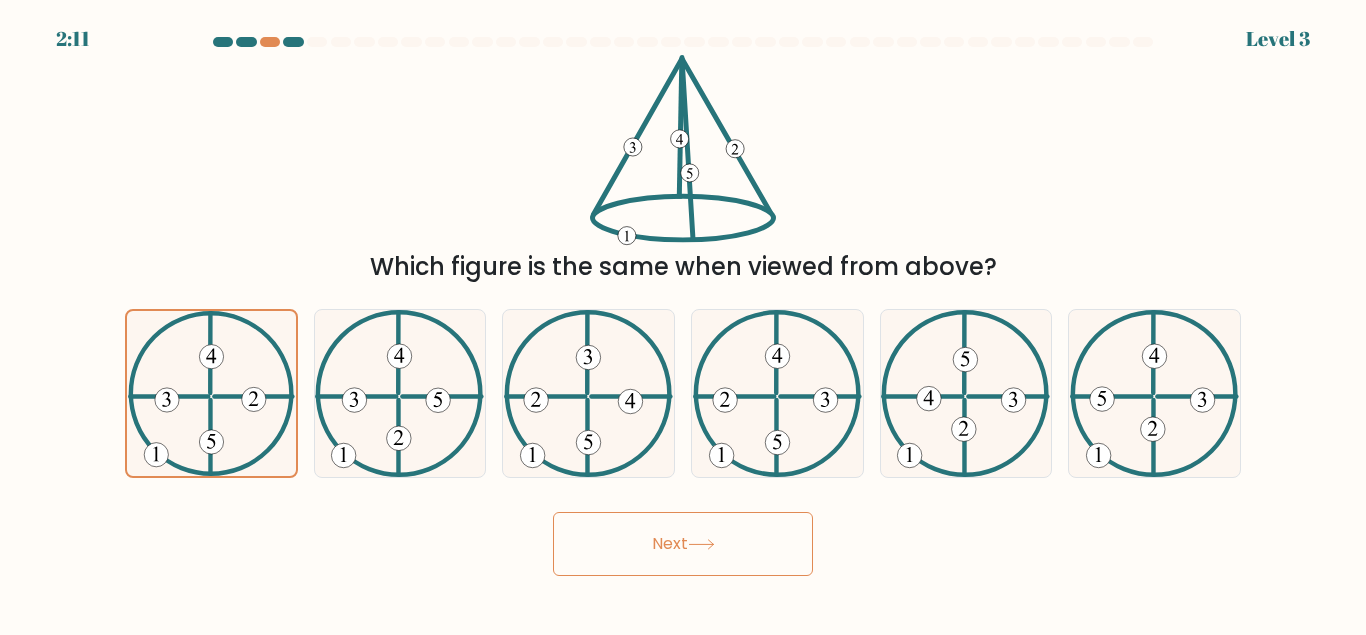 click on "Next" at bounding box center (683, 544) 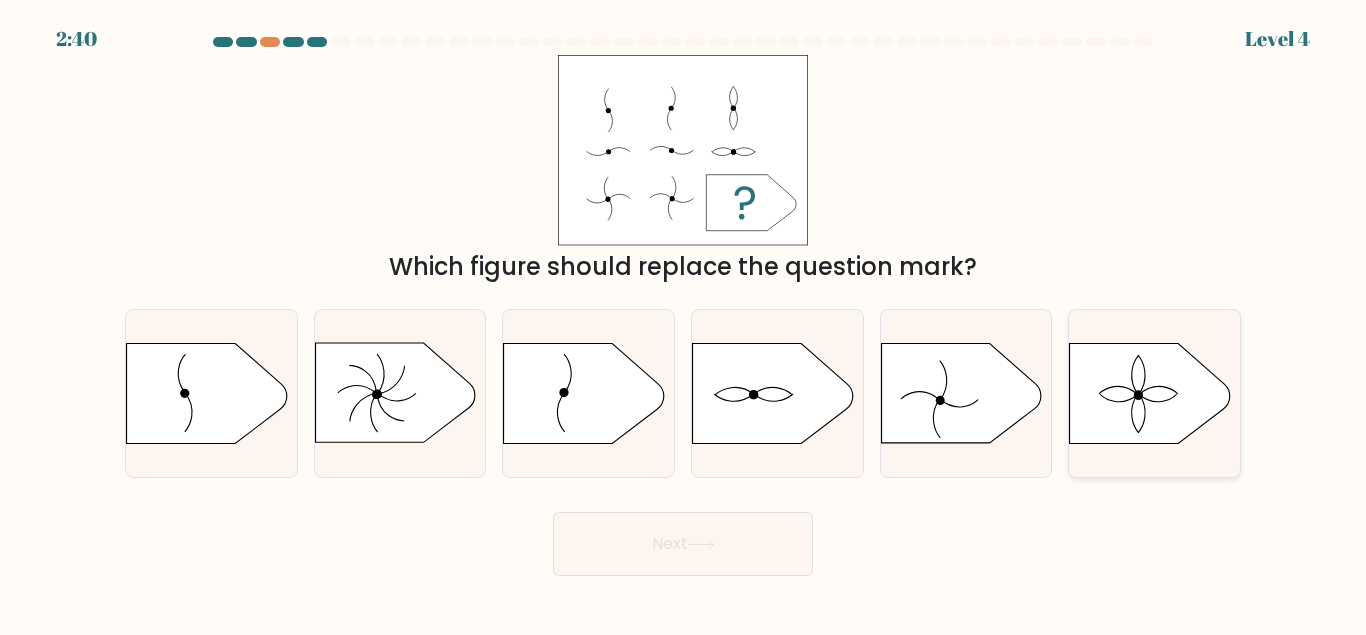 click 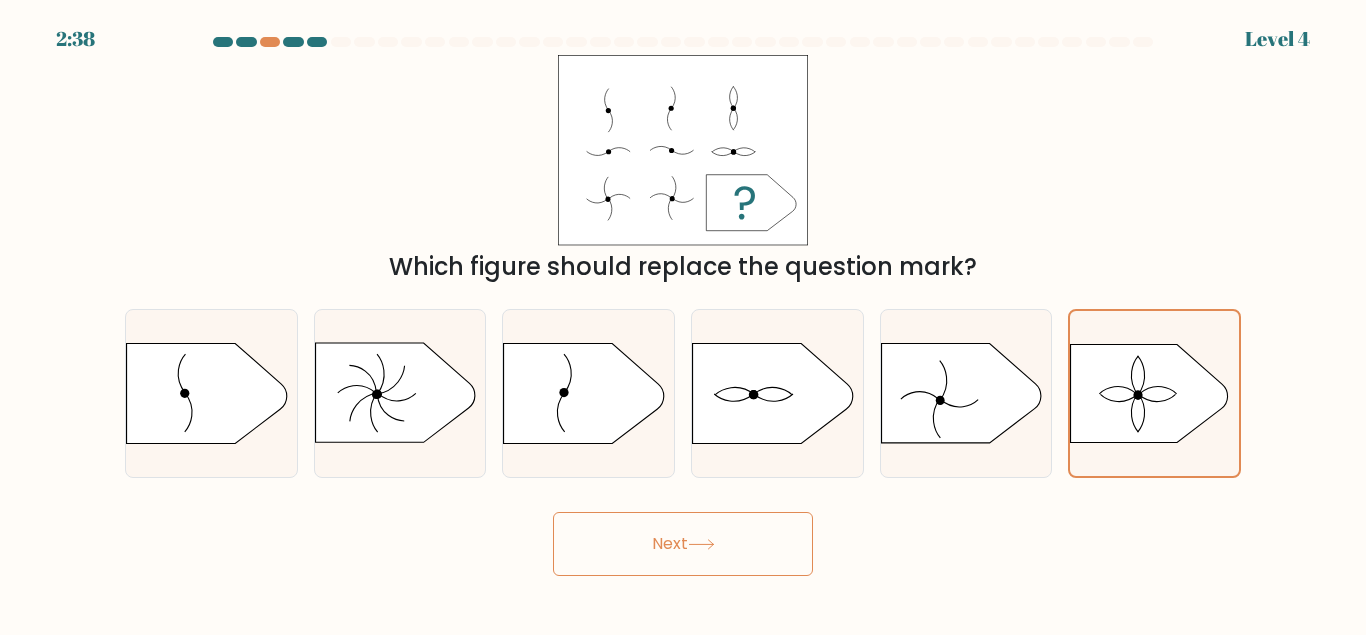 click on "Next" at bounding box center (683, 544) 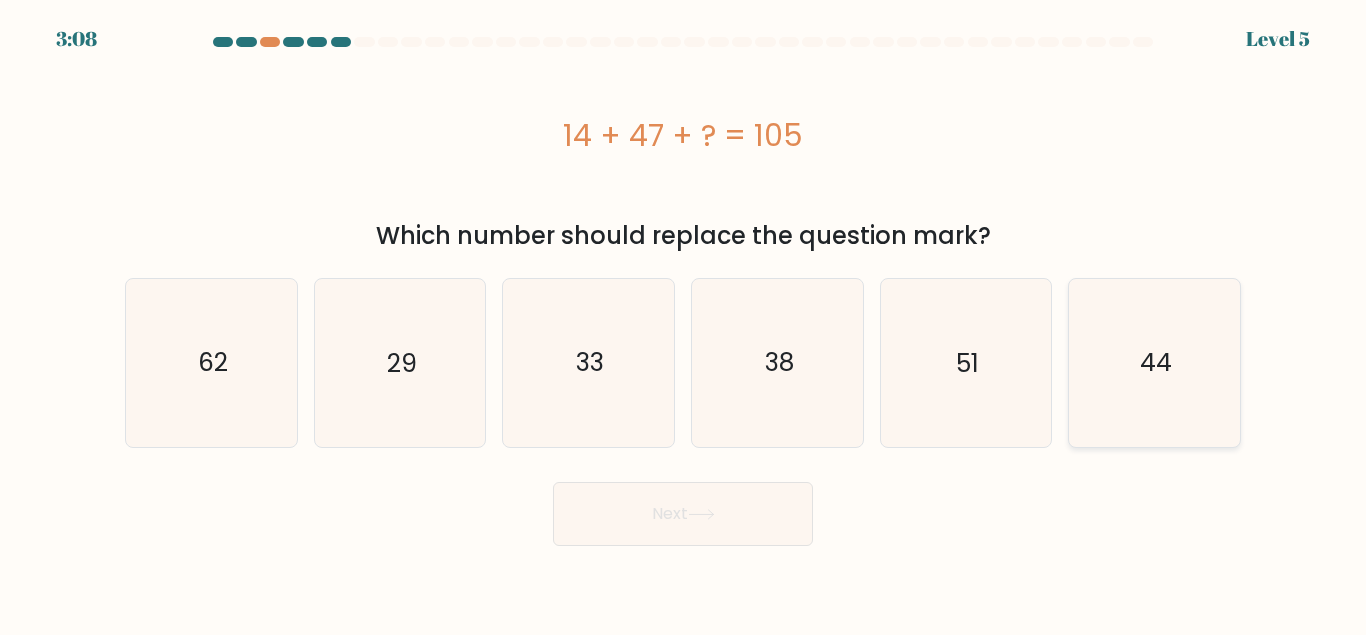 click on "44" 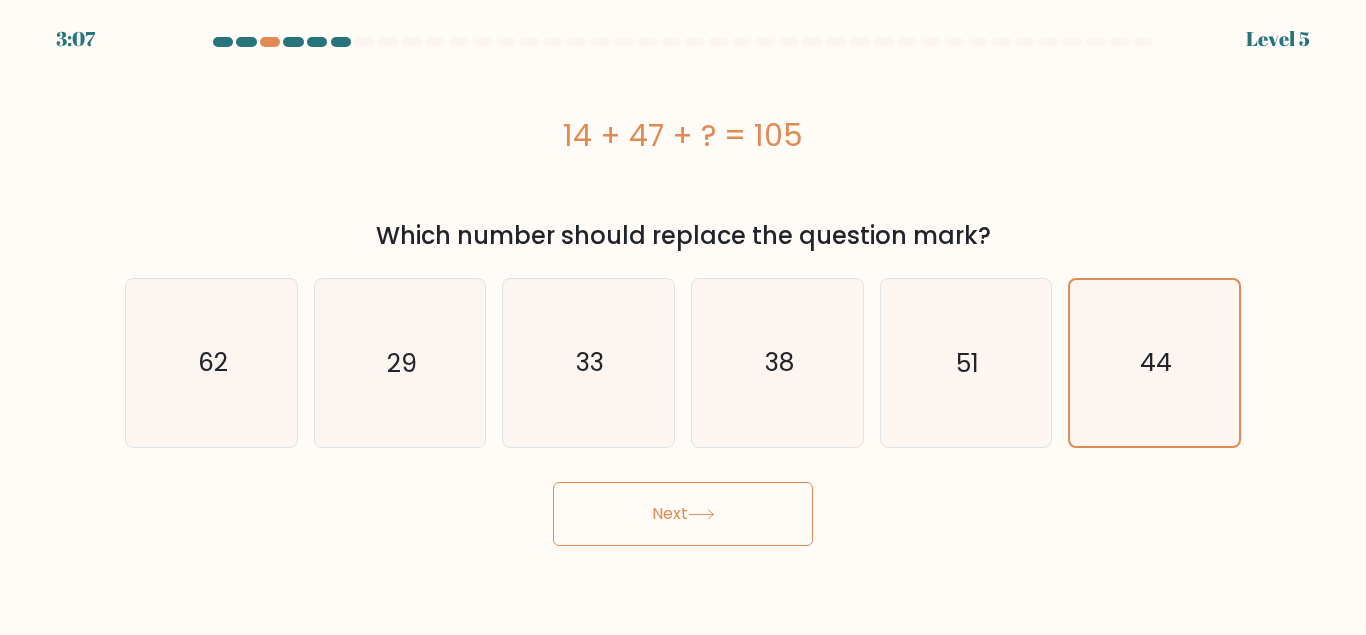 click on "Next" at bounding box center (683, 514) 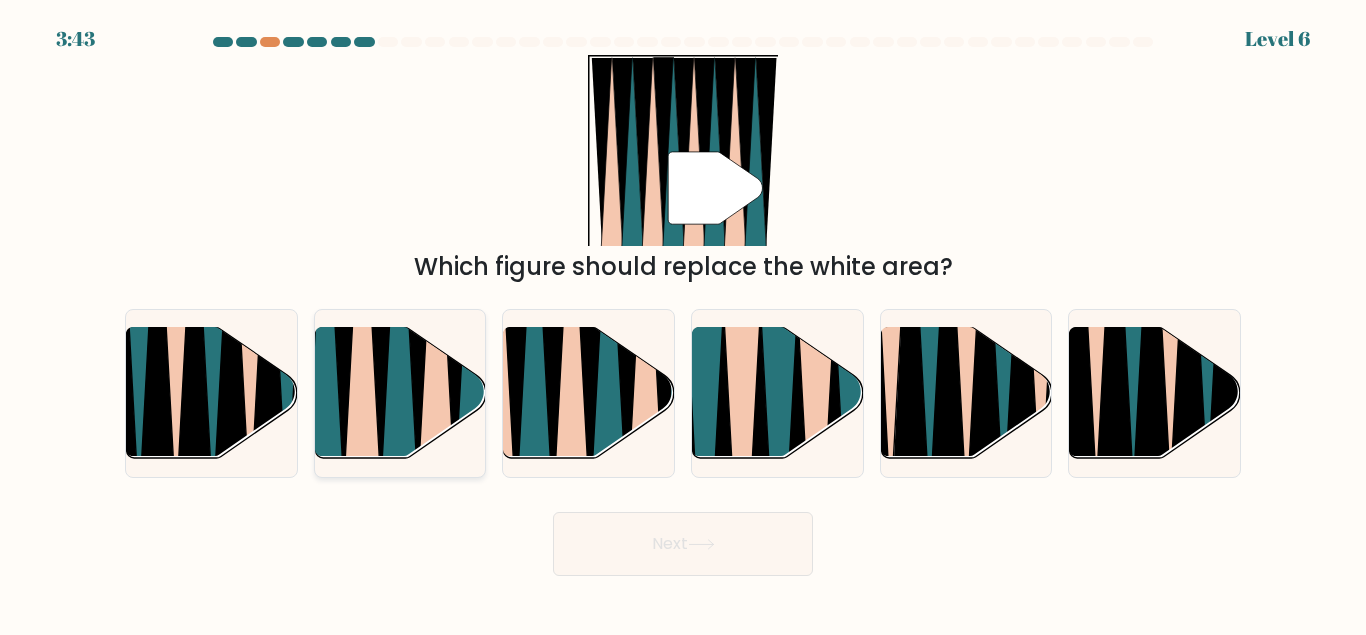 click 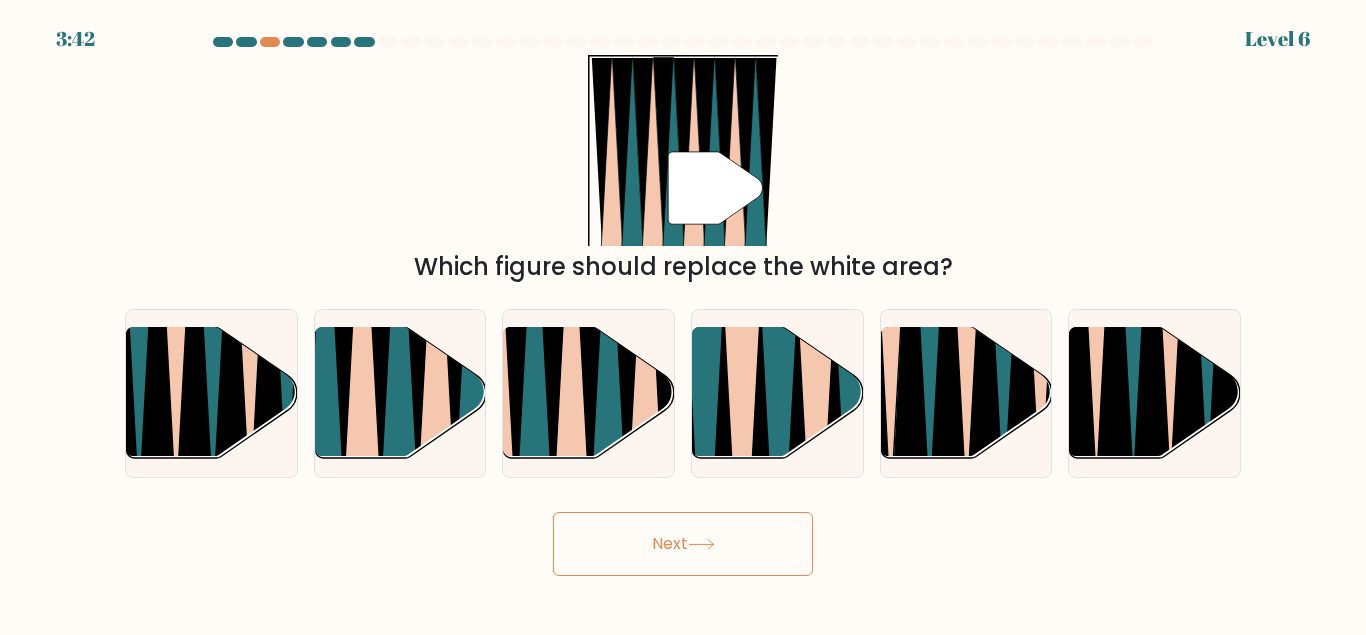 click at bounding box center [683, 306] 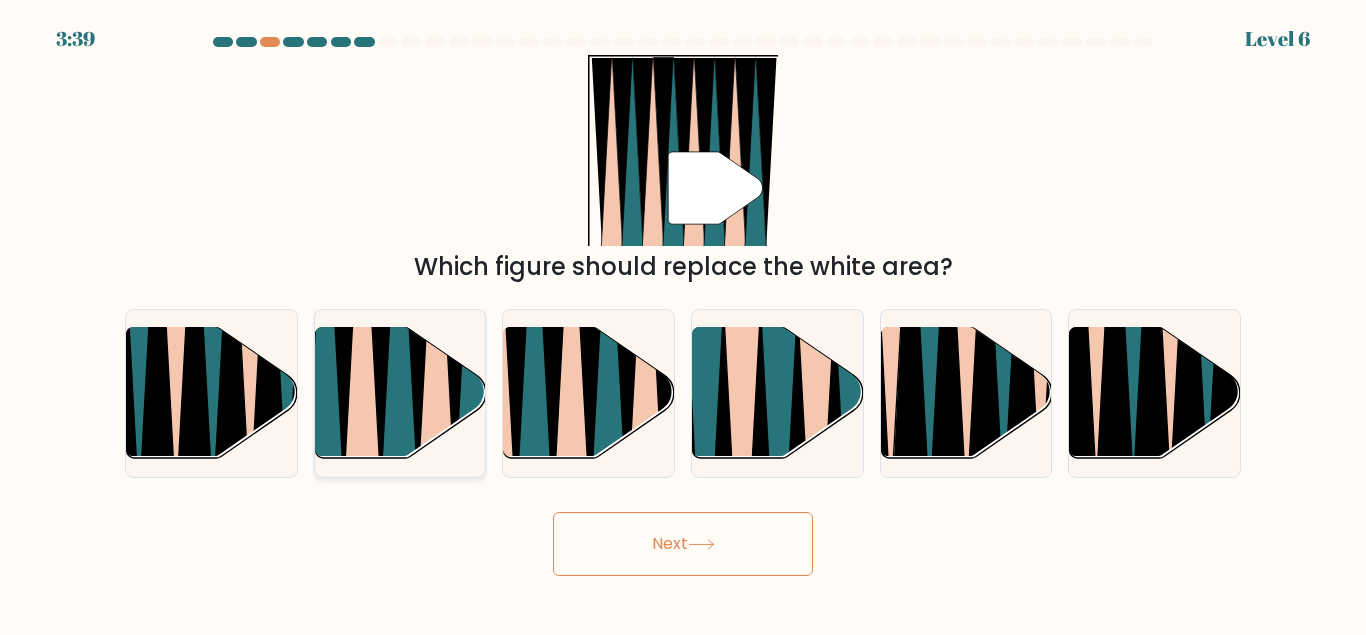 click 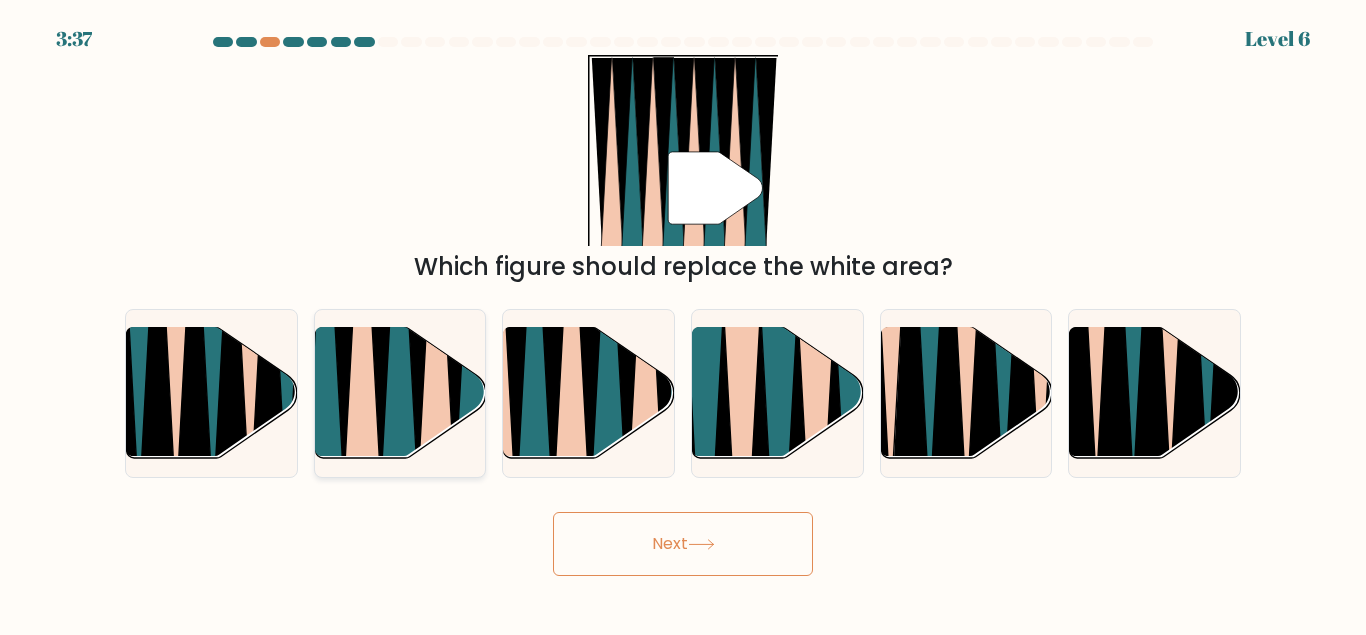 click 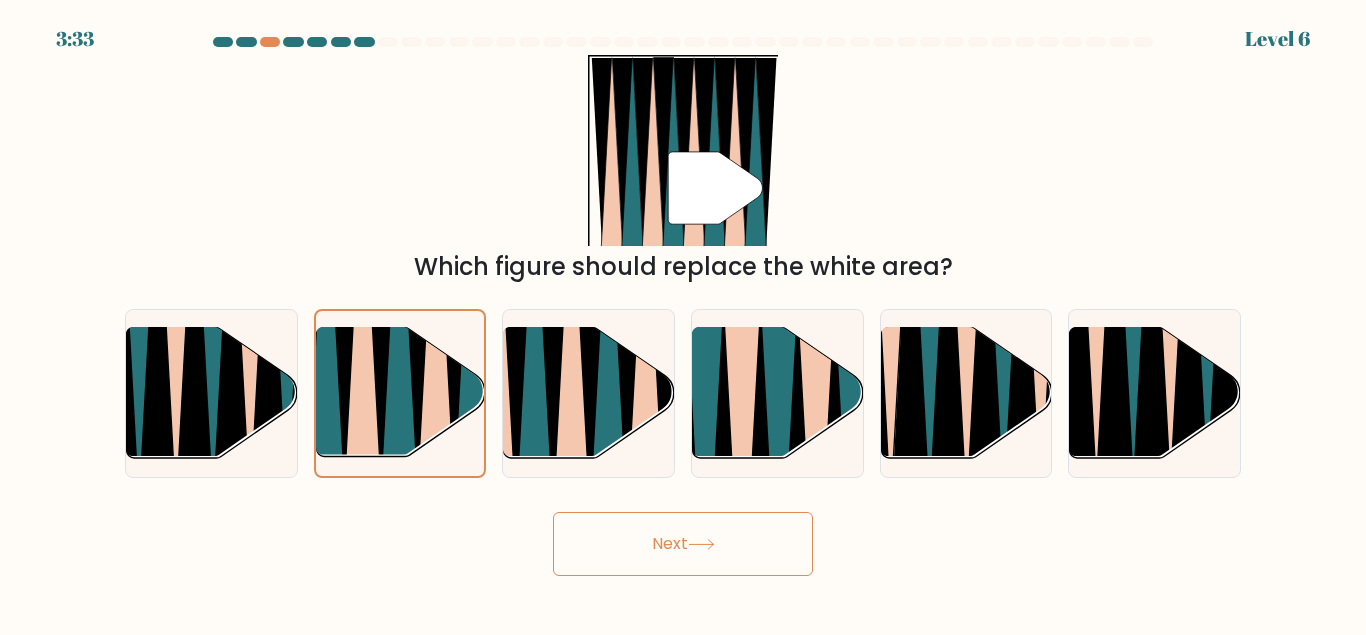 click on "Next" at bounding box center [683, 544] 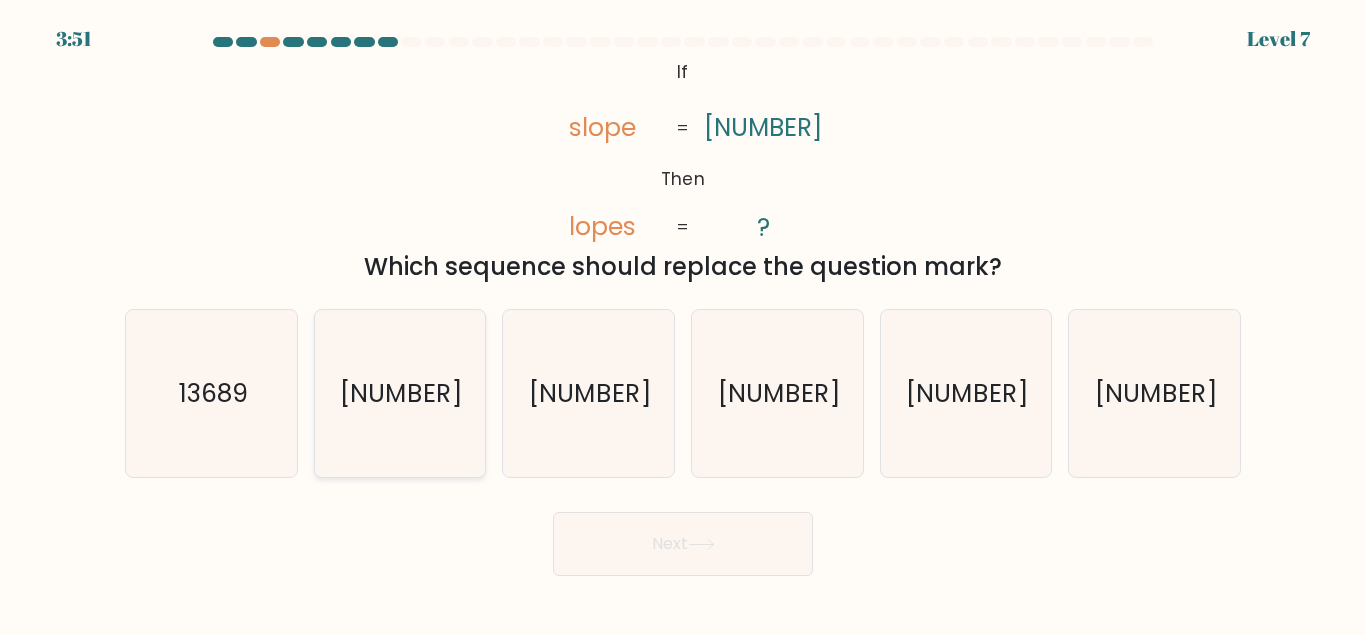 click on "[NUMBER]" 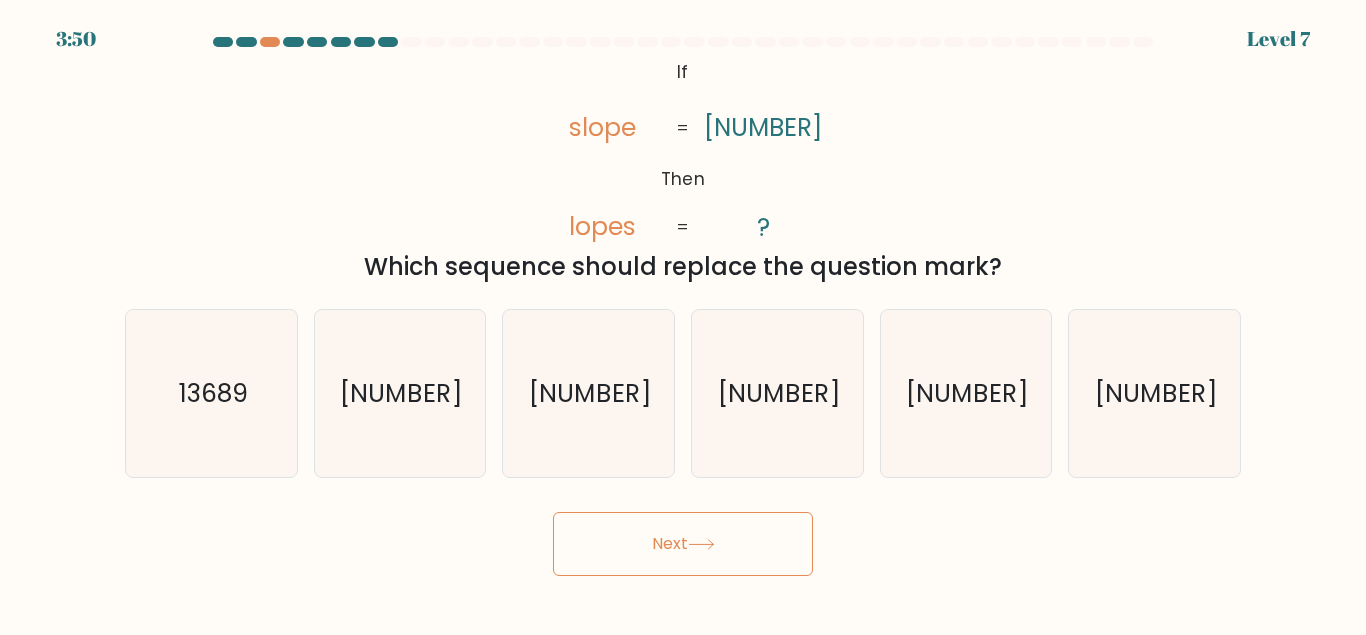 click on "Next" at bounding box center [683, 544] 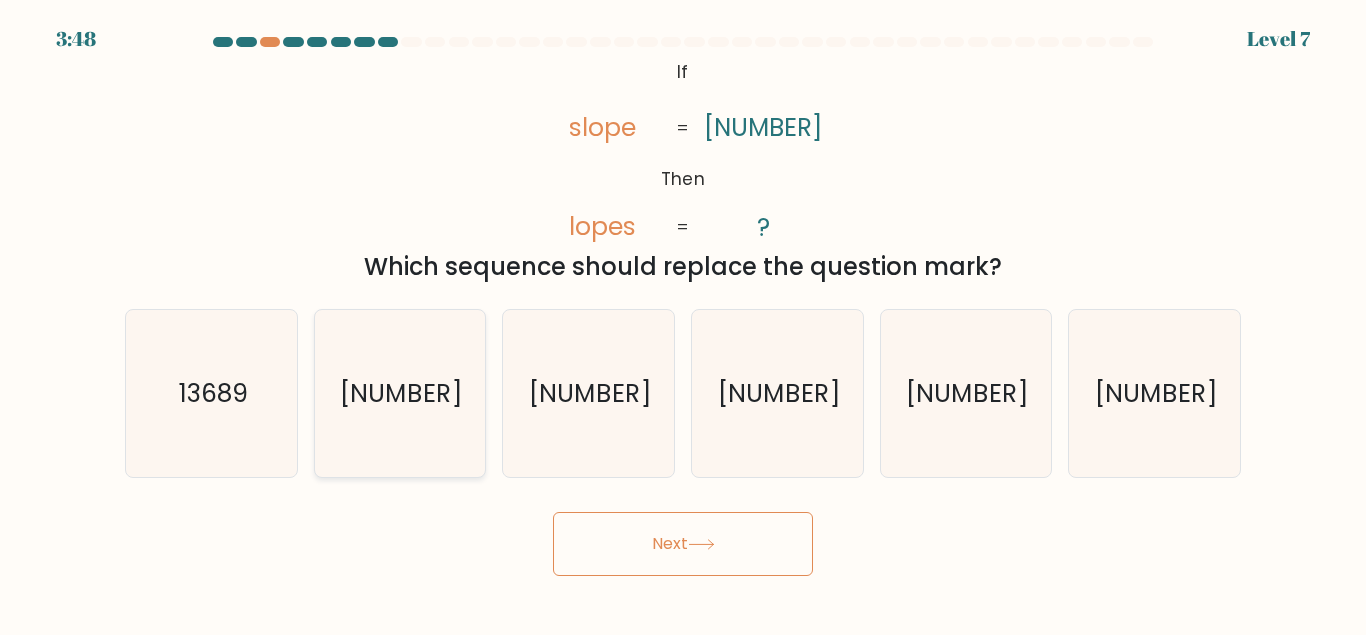 click on "[NUMBER]" 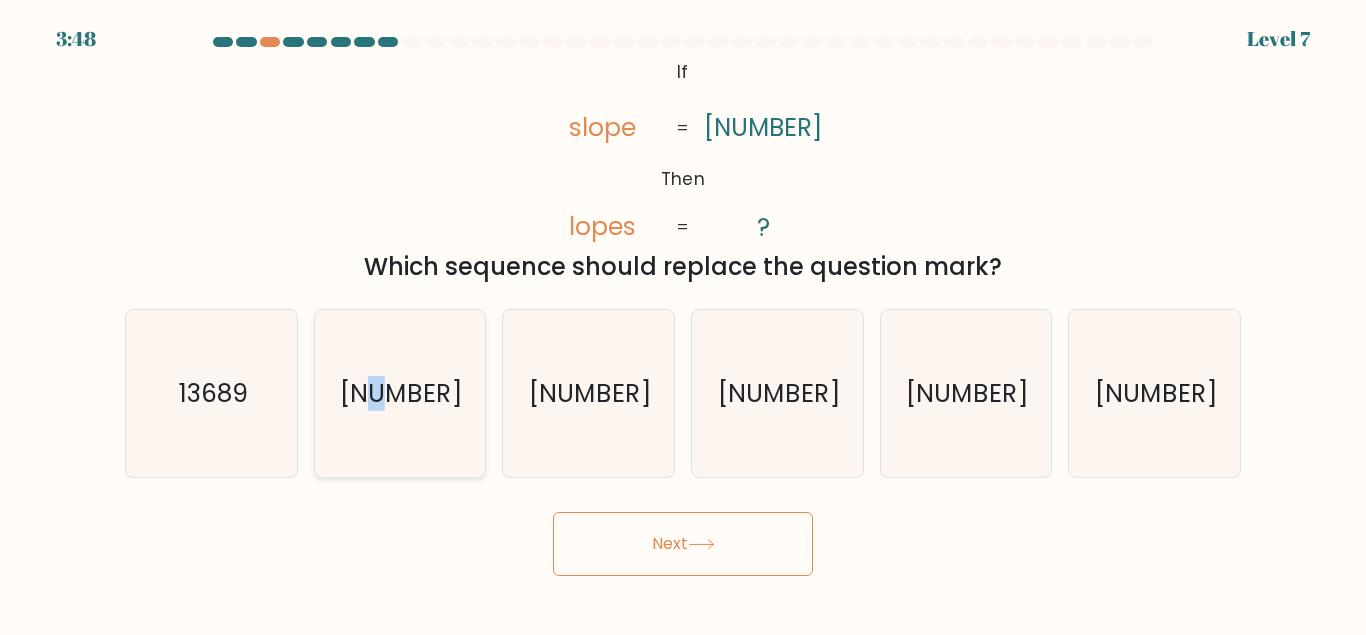 click on "[NUMBER]" 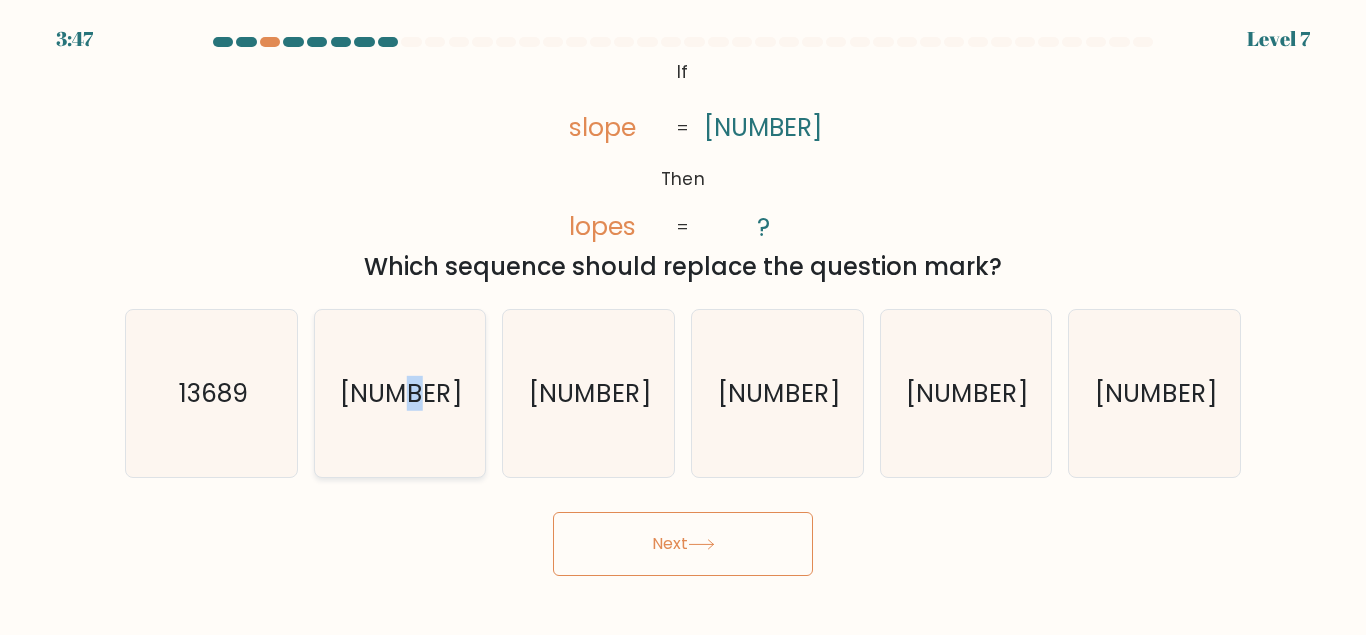 click on "[NUMBER]" 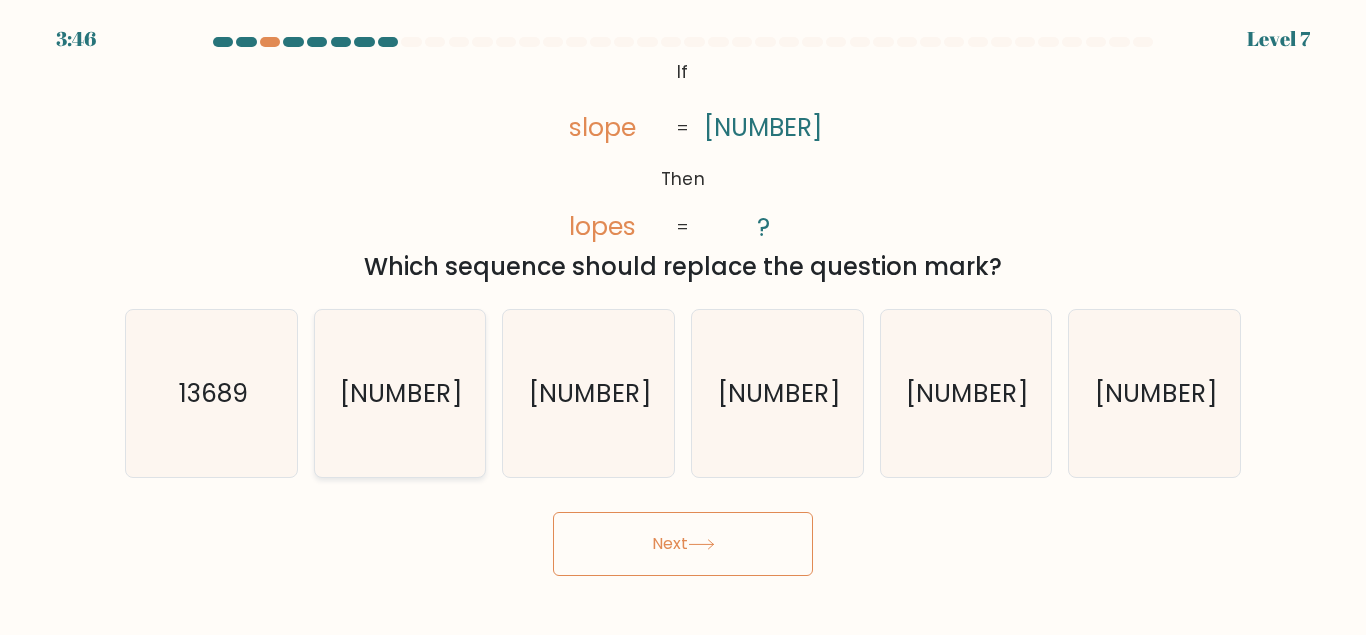 click on "[NUMBER]" 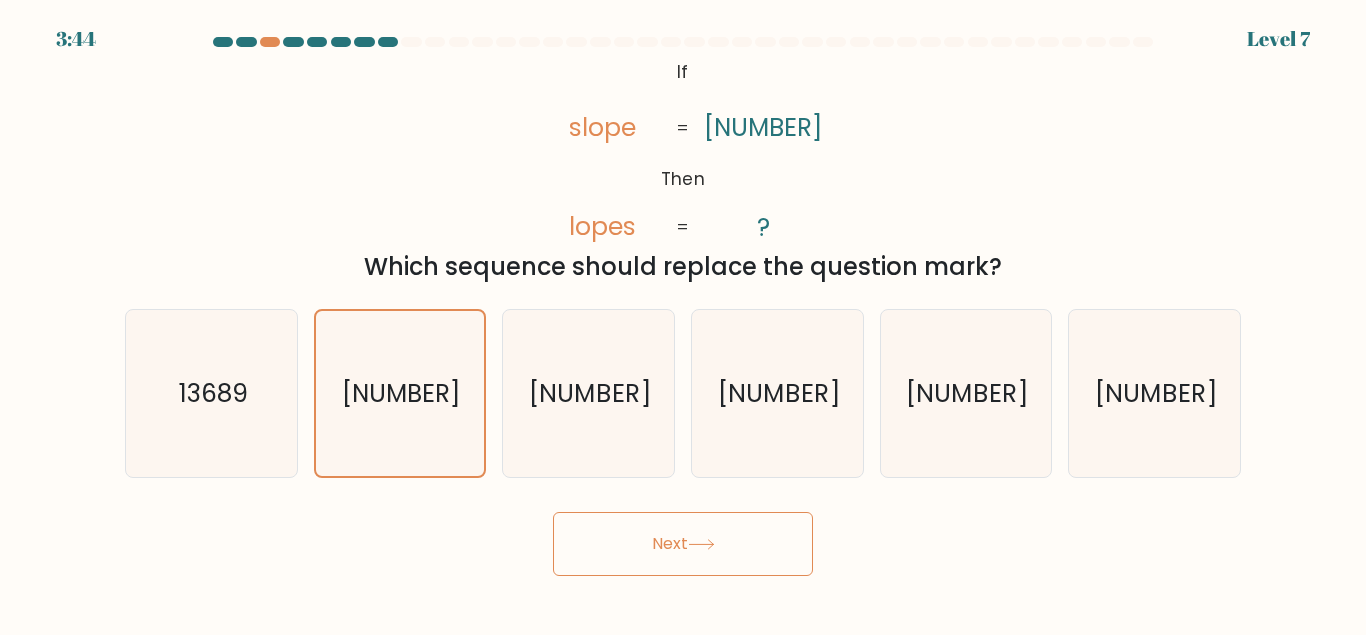 click on "Next" at bounding box center [683, 544] 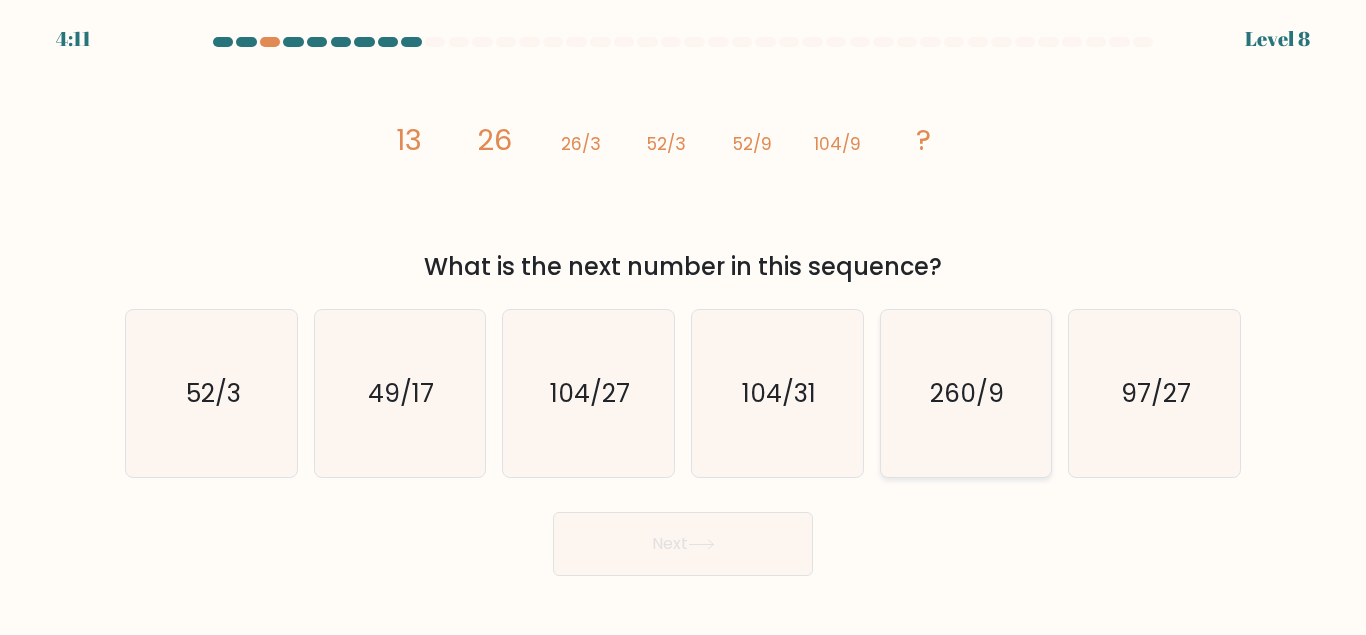drag, startPoint x: 986, startPoint y: 399, endPoint x: 961, endPoint y: 440, distance: 48.02083 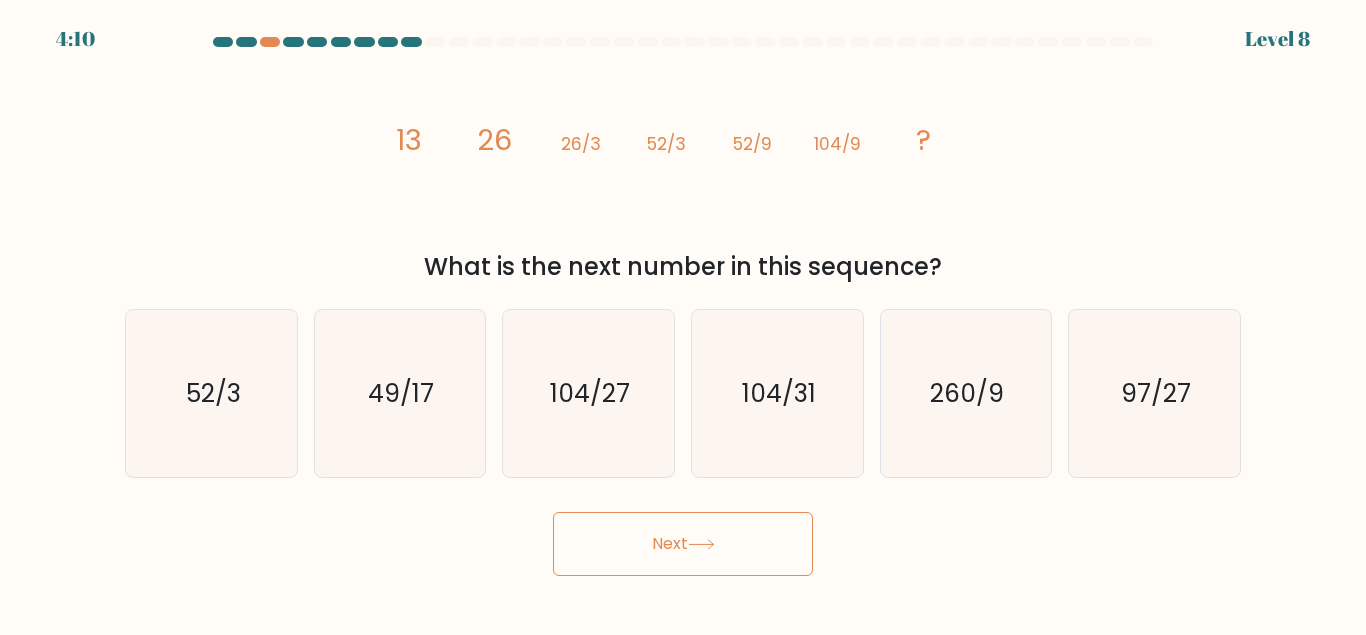click on "Next" at bounding box center [683, 544] 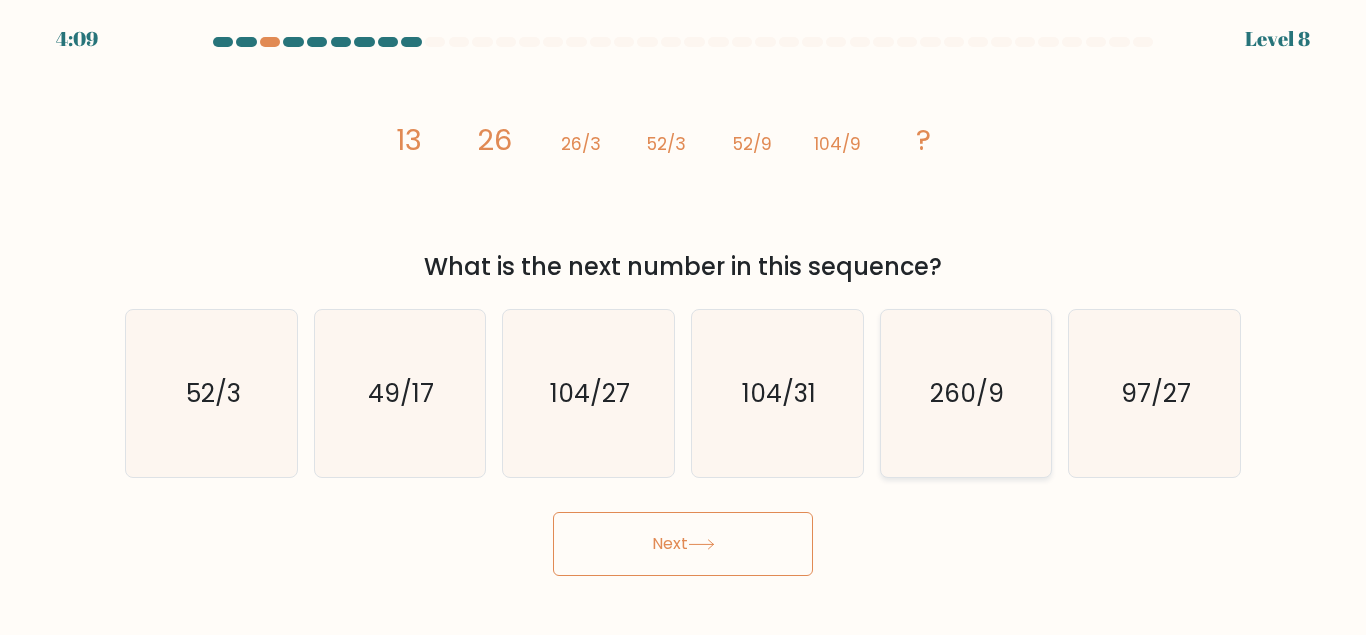 click on "260/9" 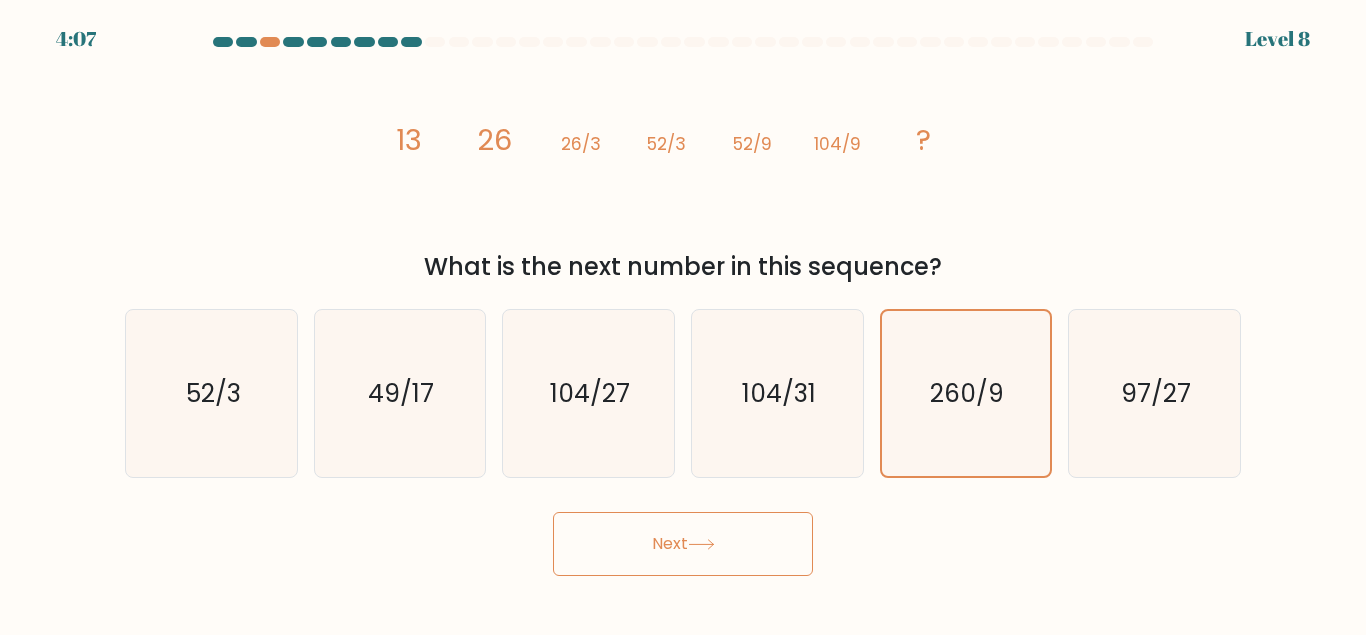 click on "Next" at bounding box center (683, 544) 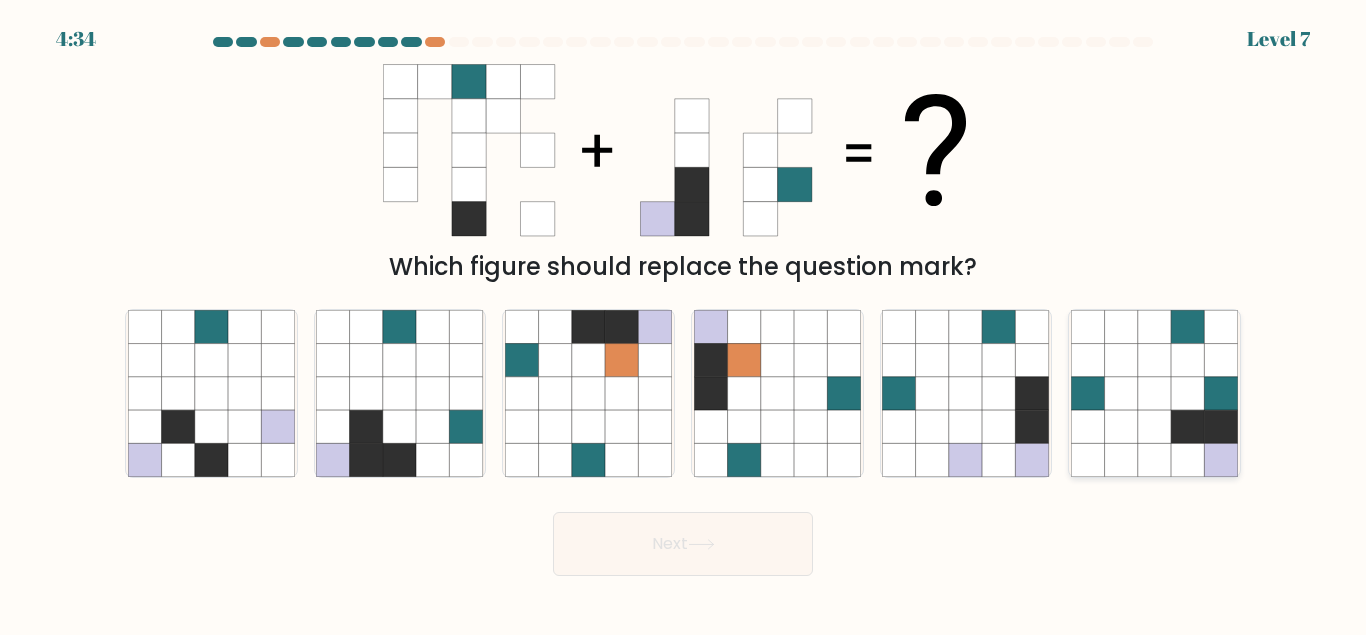 click 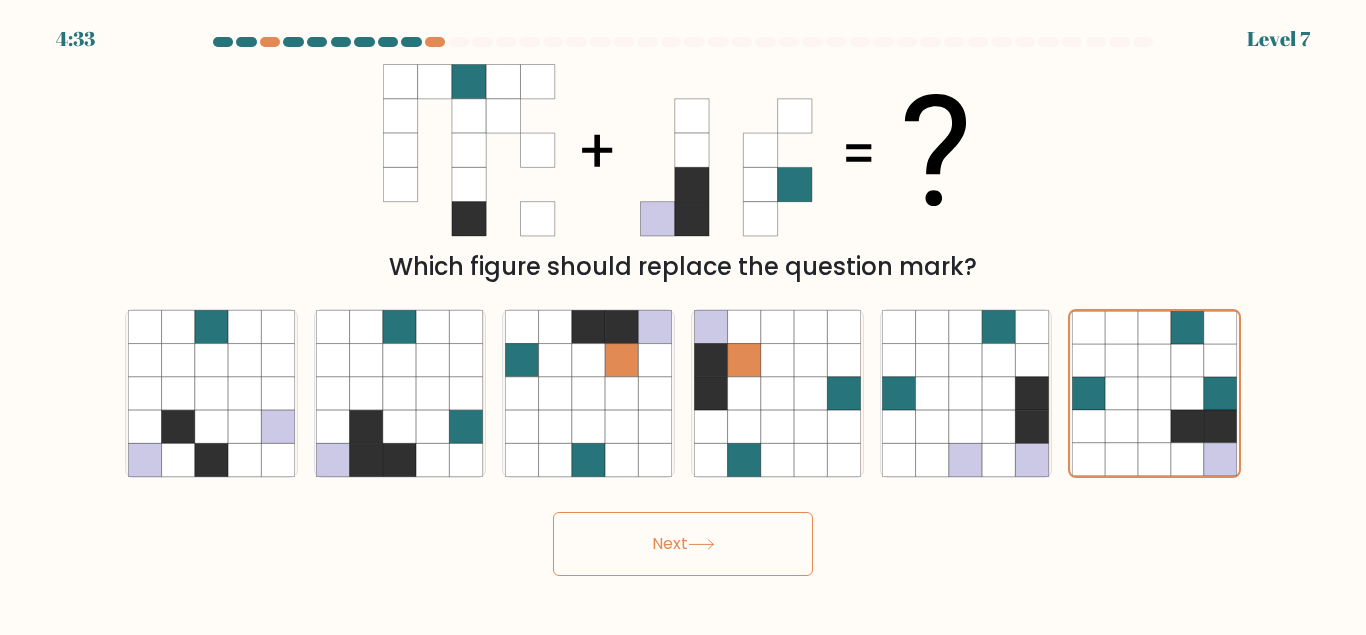 drag, startPoint x: 743, startPoint y: 543, endPoint x: 759, endPoint y: 537, distance: 17.088007 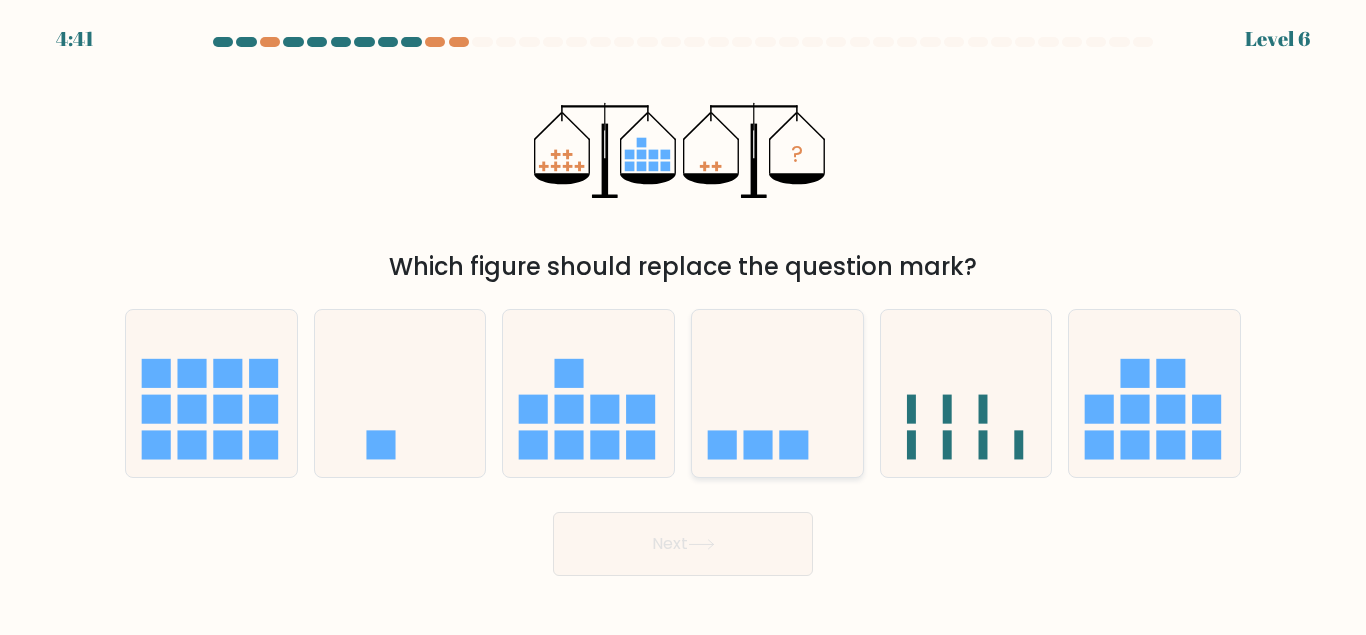 click 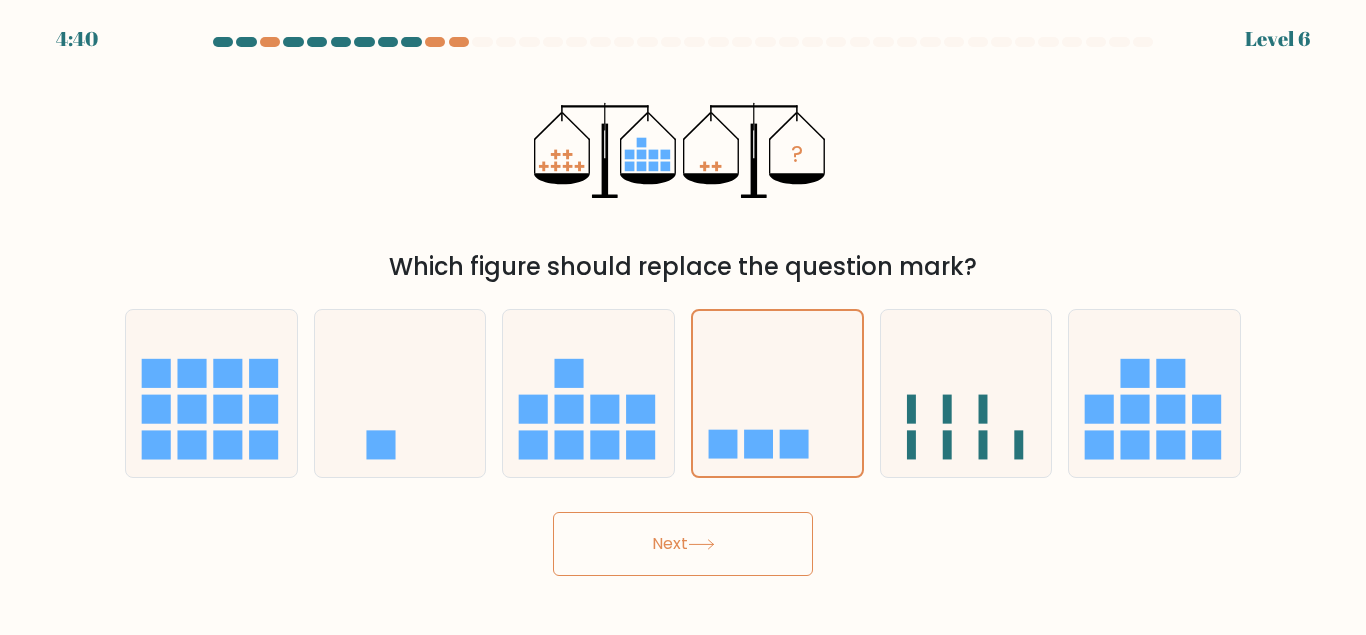 click on "Next" at bounding box center (683, 544) 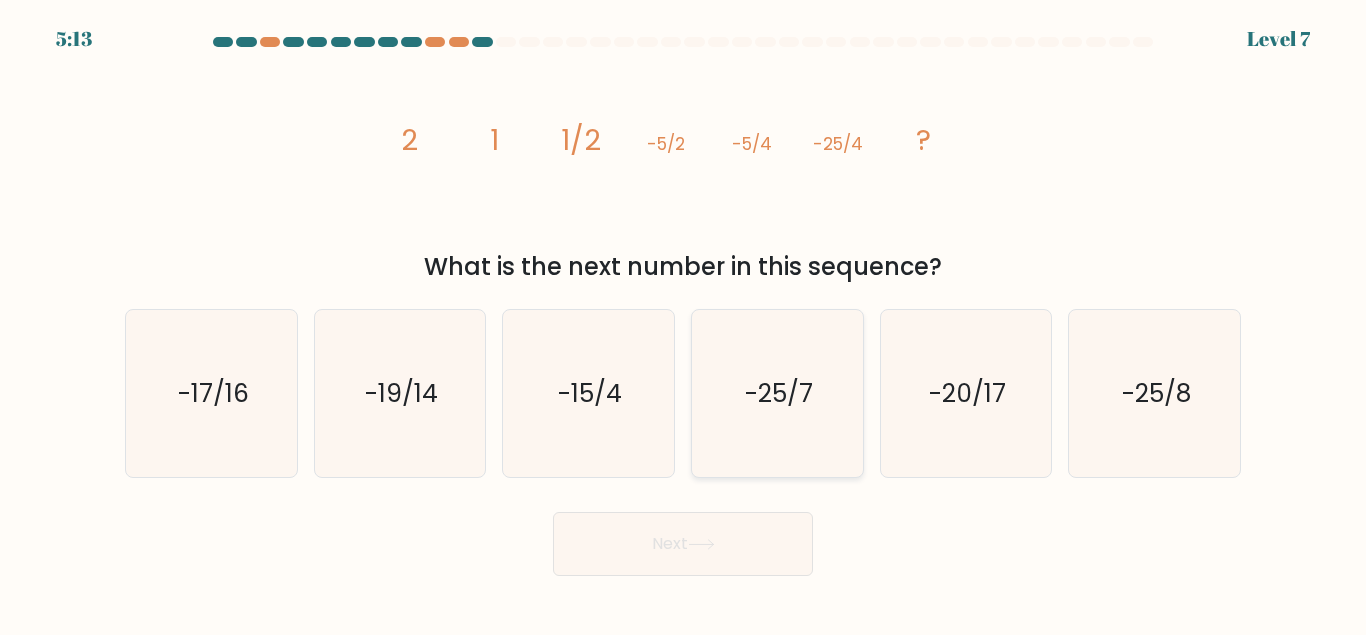 click on "-25/7" 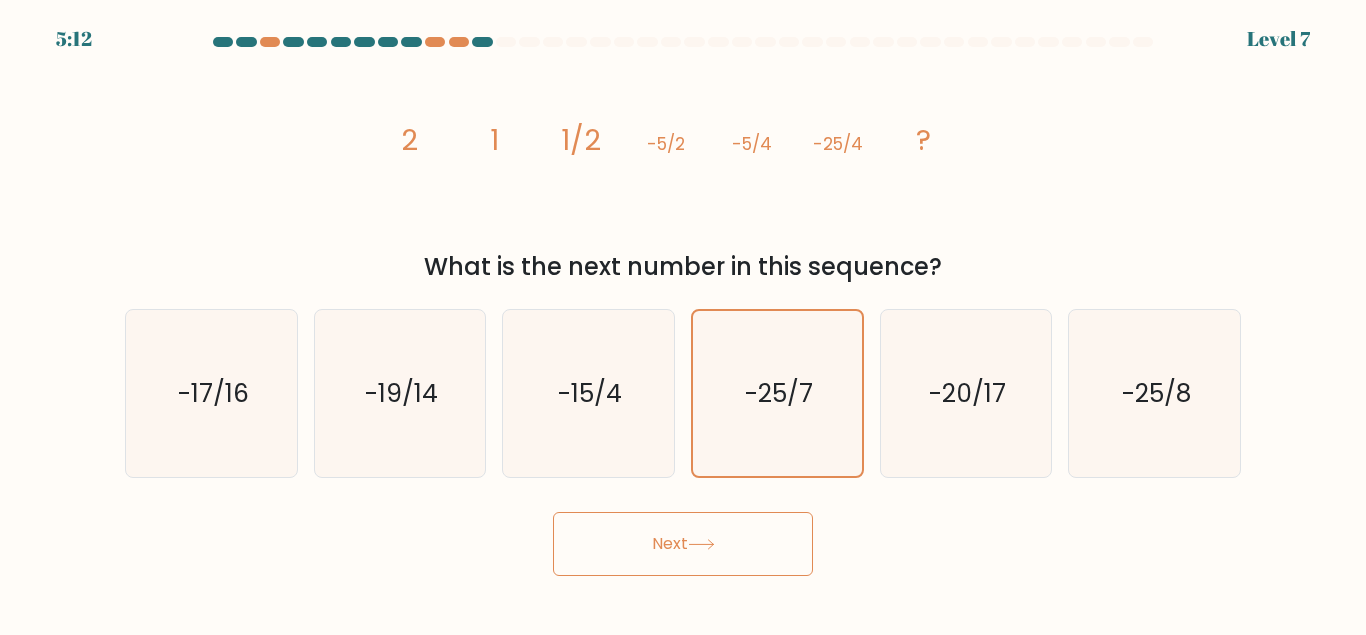 drag, startPoint x: 752, startPoint y: 540, endPoint x: 764, endPoint y: 540, distance: 12 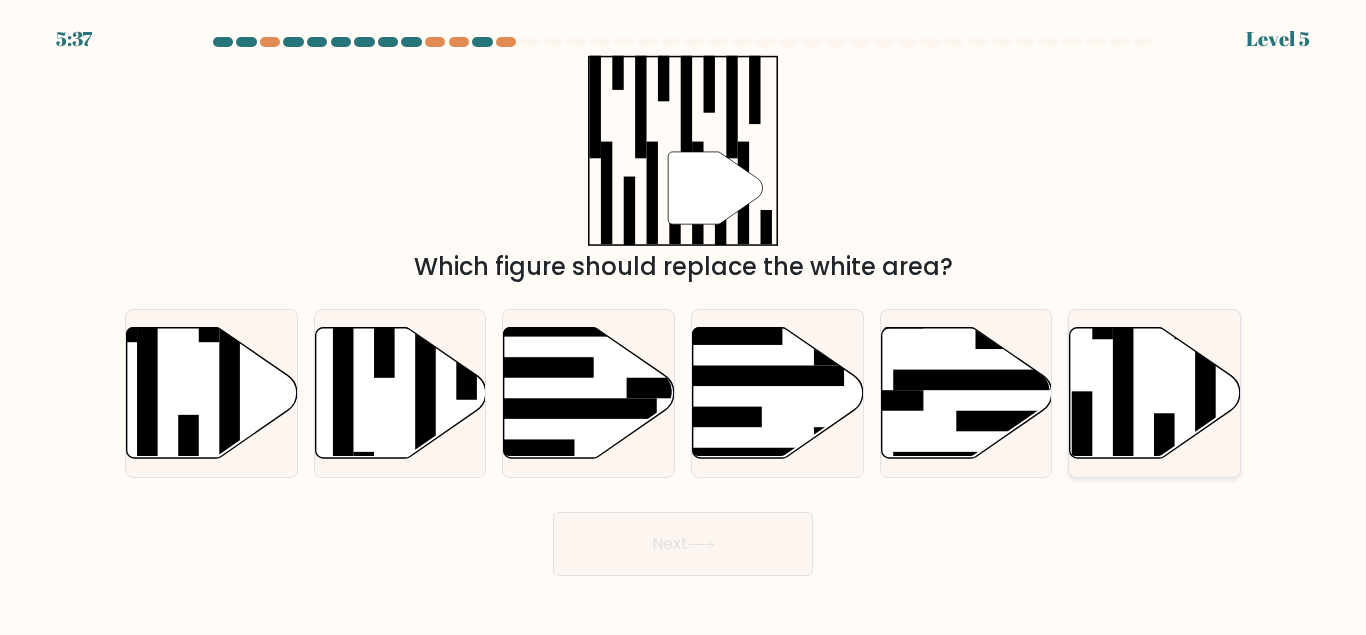click 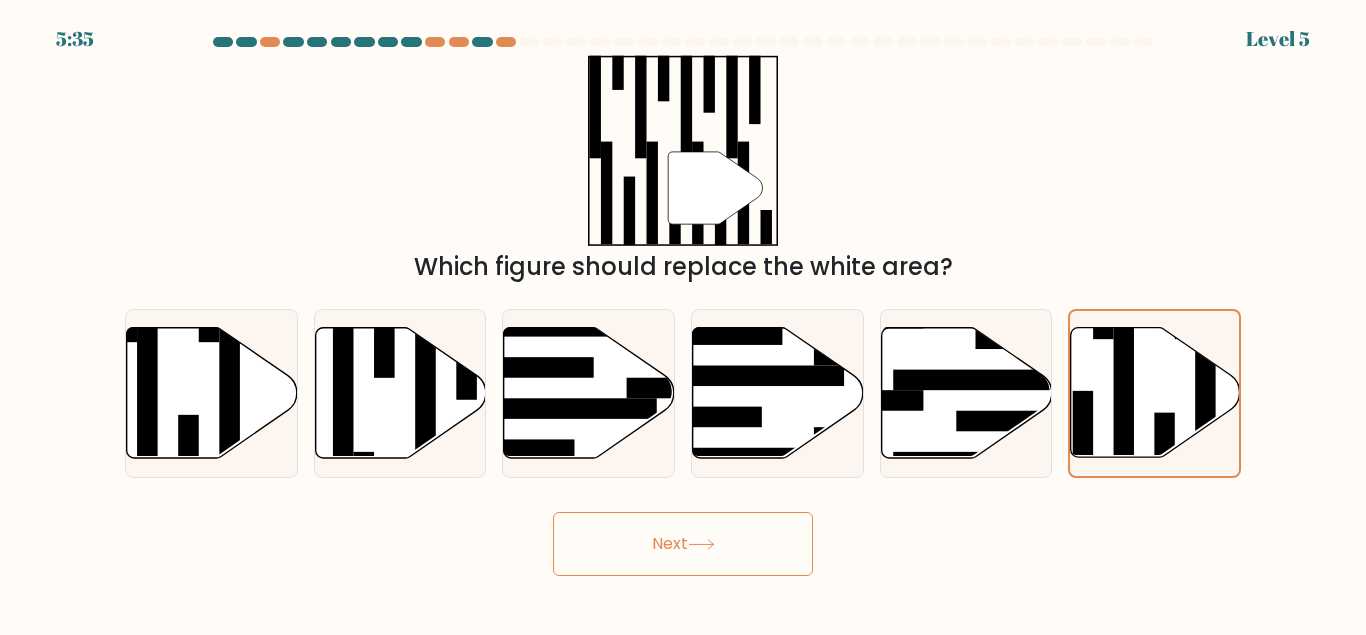 click on "Next" at bounding box center (683, 544) 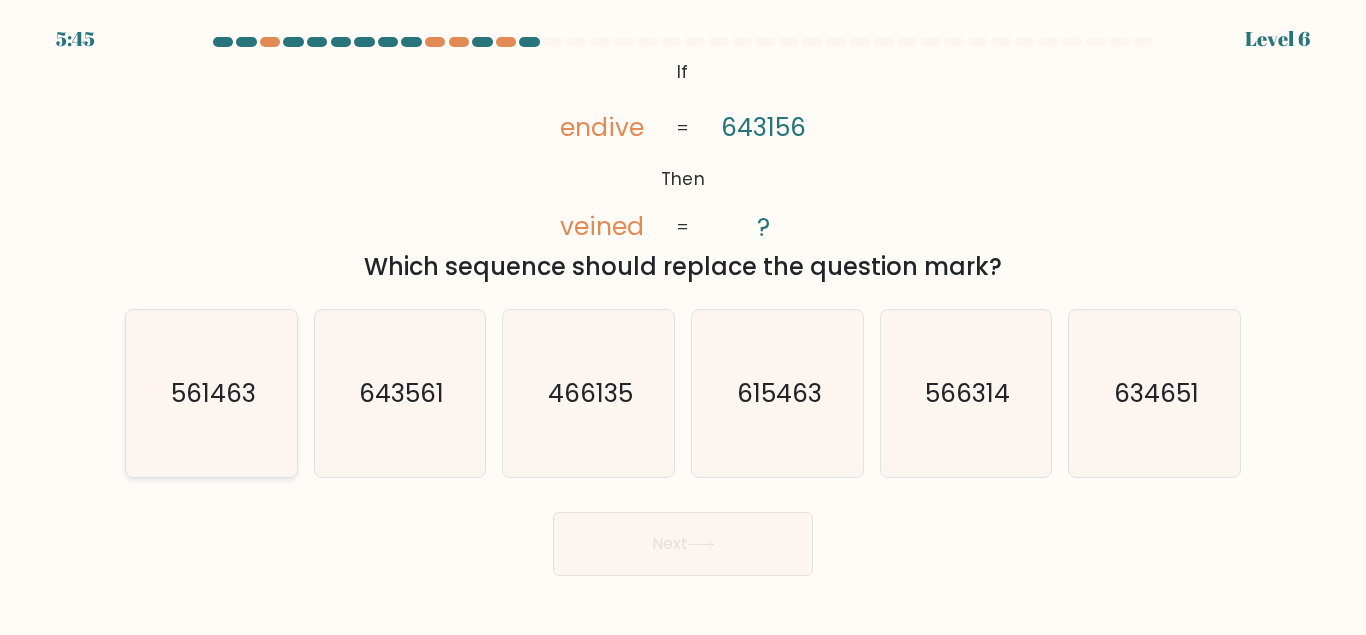 click on "561463" 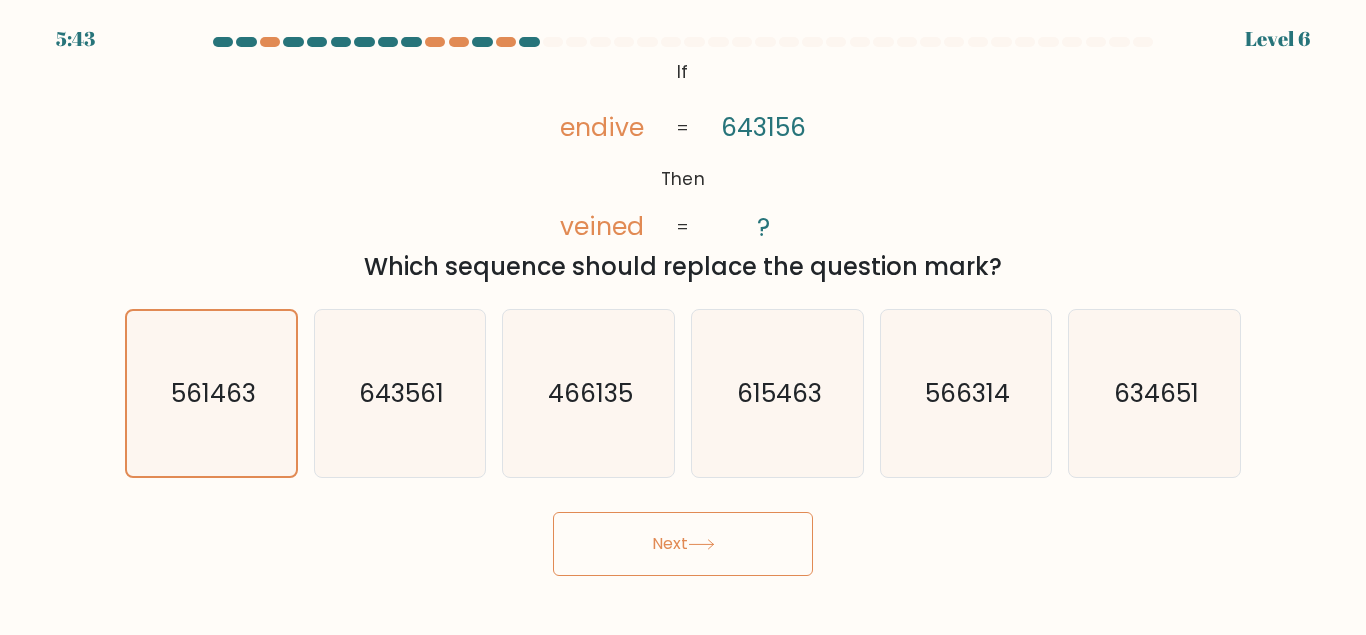 drag, startPoint x: 662, startPoint y: 534, endPoint x: 672, endPoint y: 532, distance: 10.198039 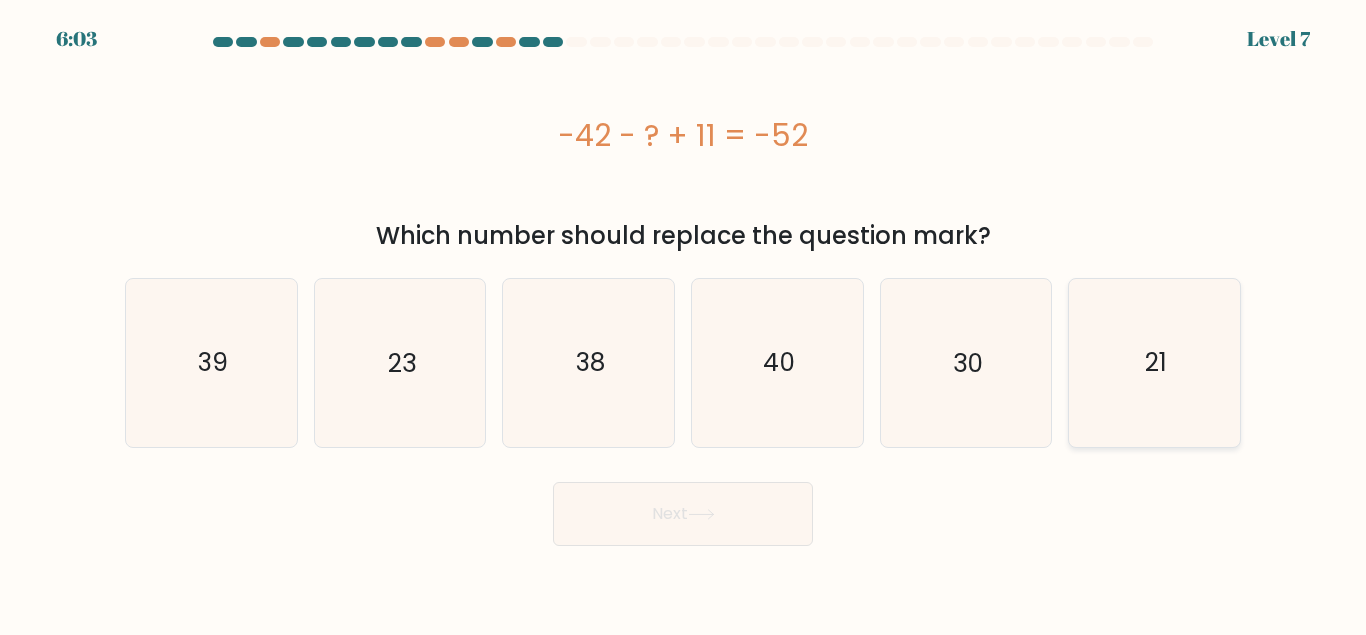 click on "21" 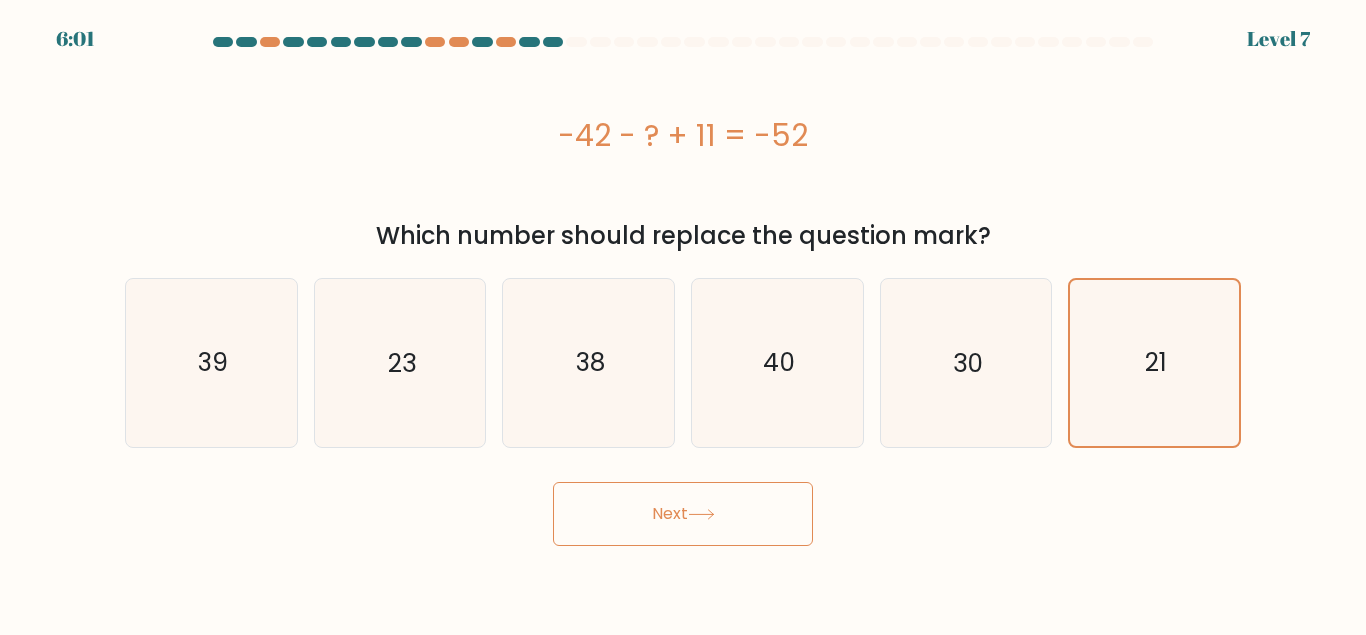 click on "Next" at bounding box center [683, 514] 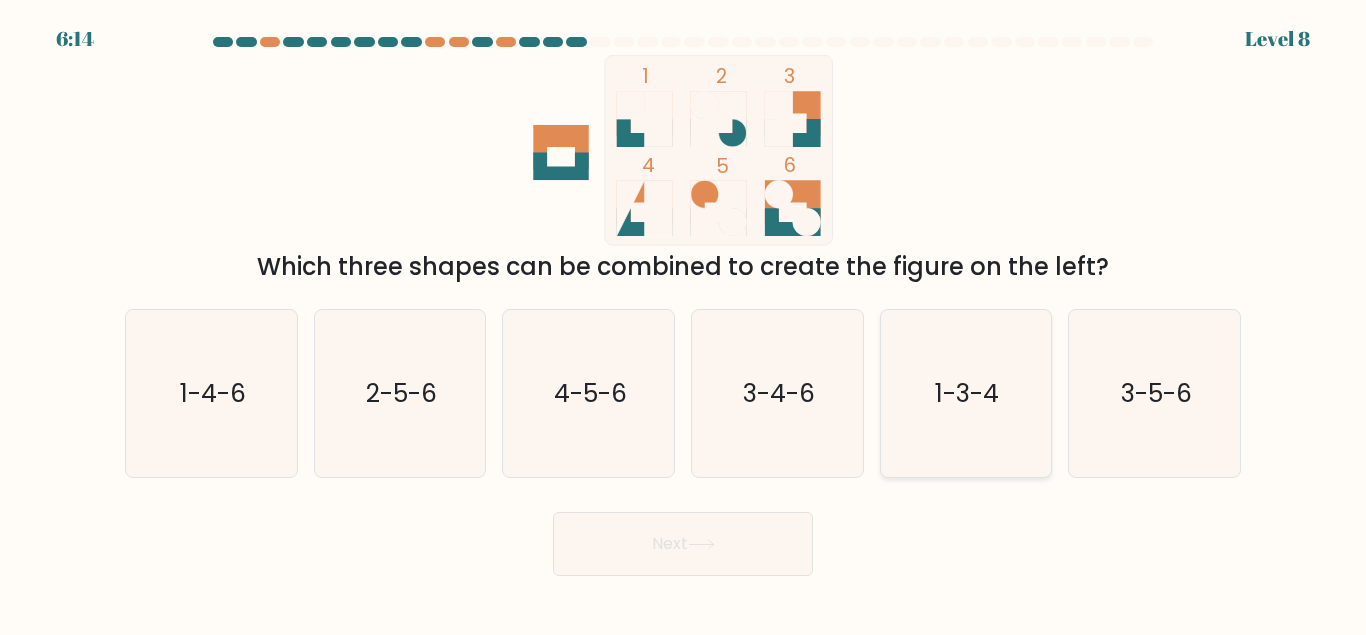 click on "1-3-4" 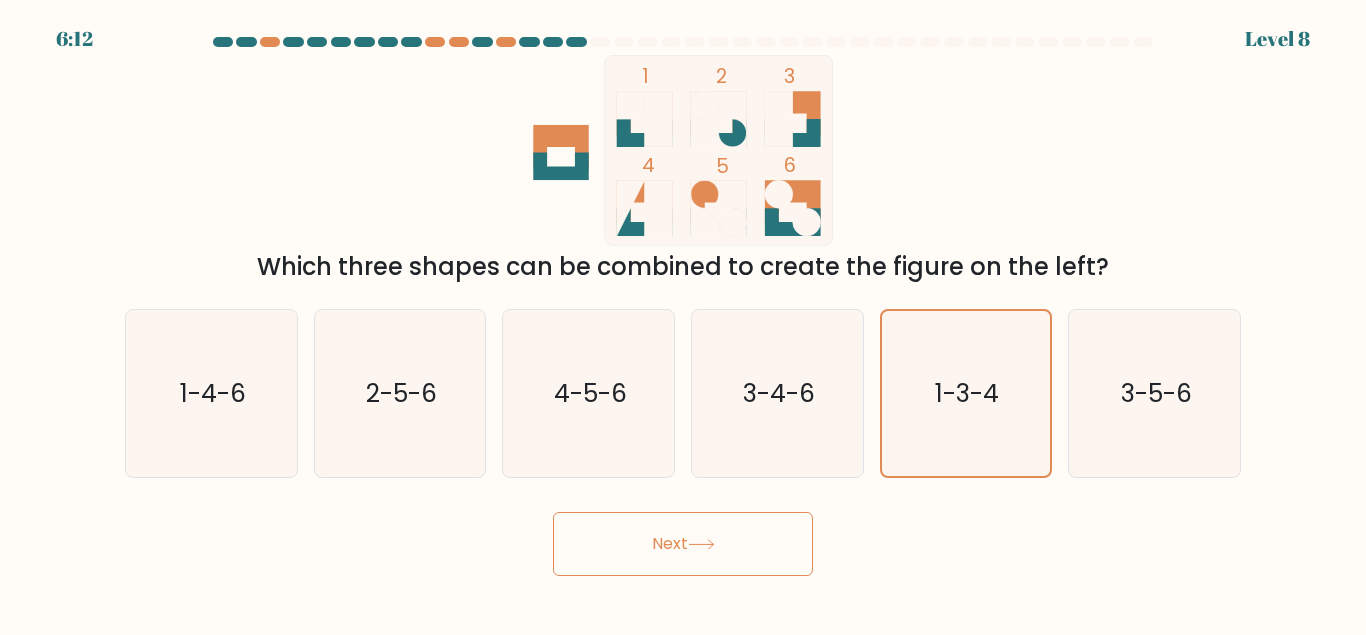 click on "Next" at bounding box center [683, 544] 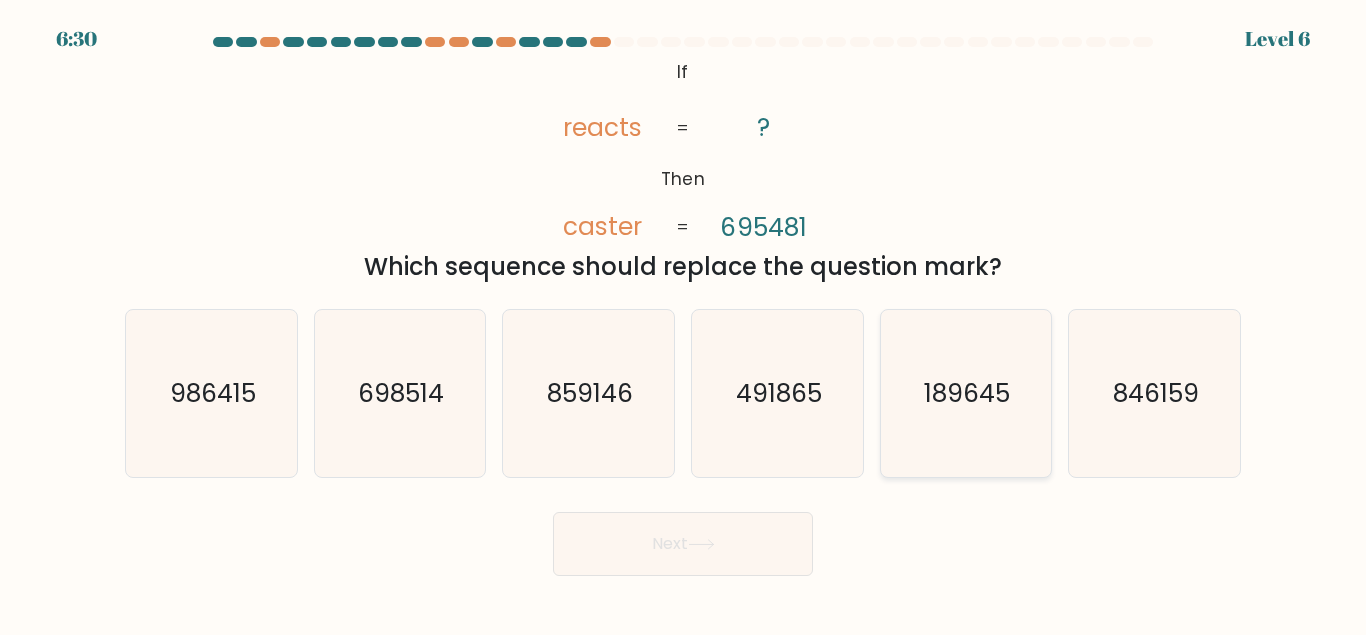 click on "189645" 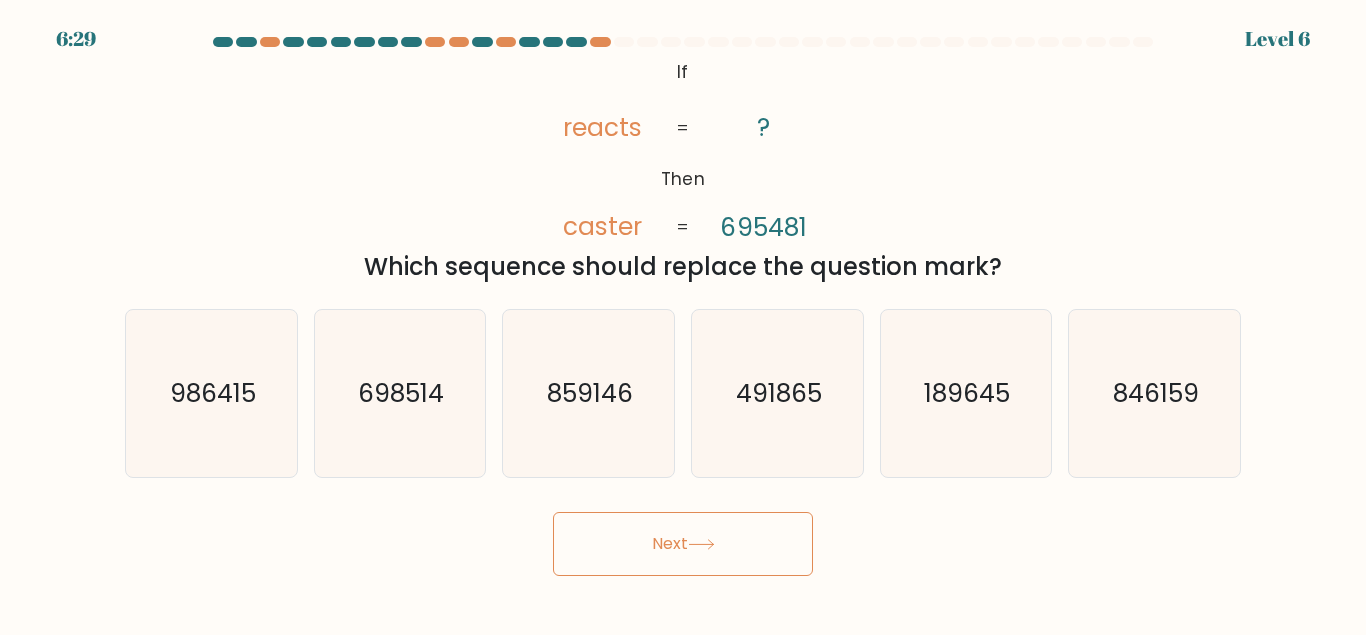 drag, startPoint x: 741, startPoint y: 538, endPoint x: 732, endPoint y: 524, distance: 16.643316 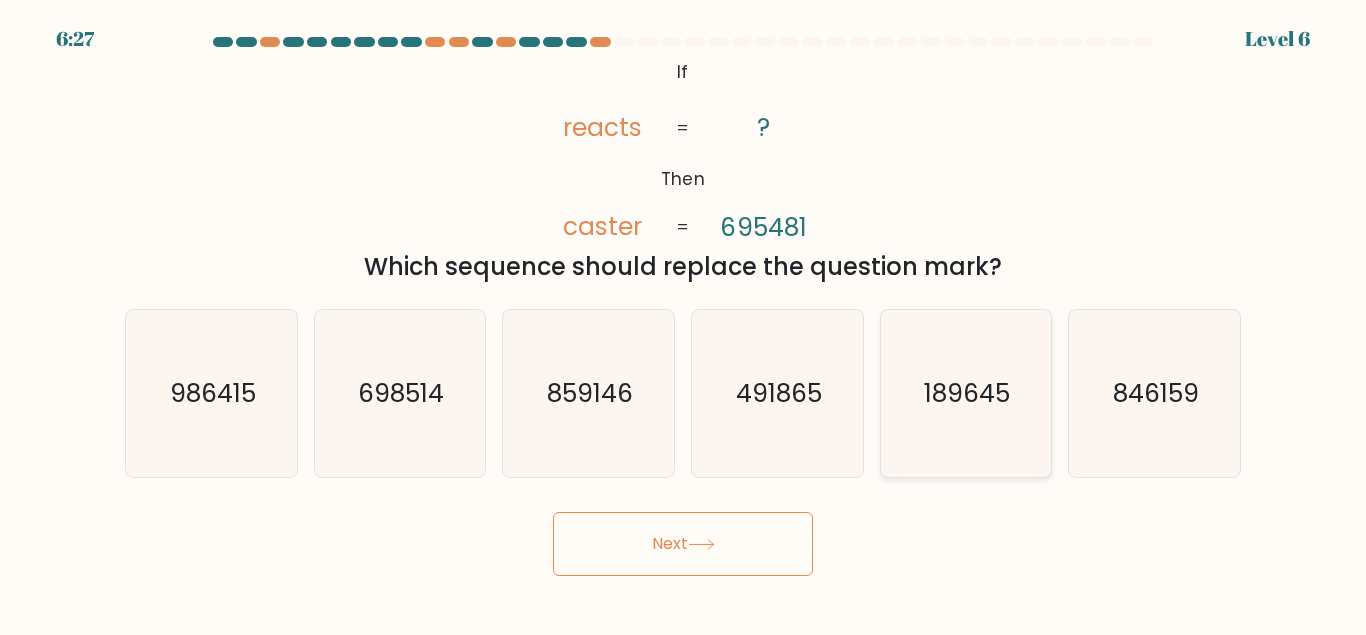 click on "189645" 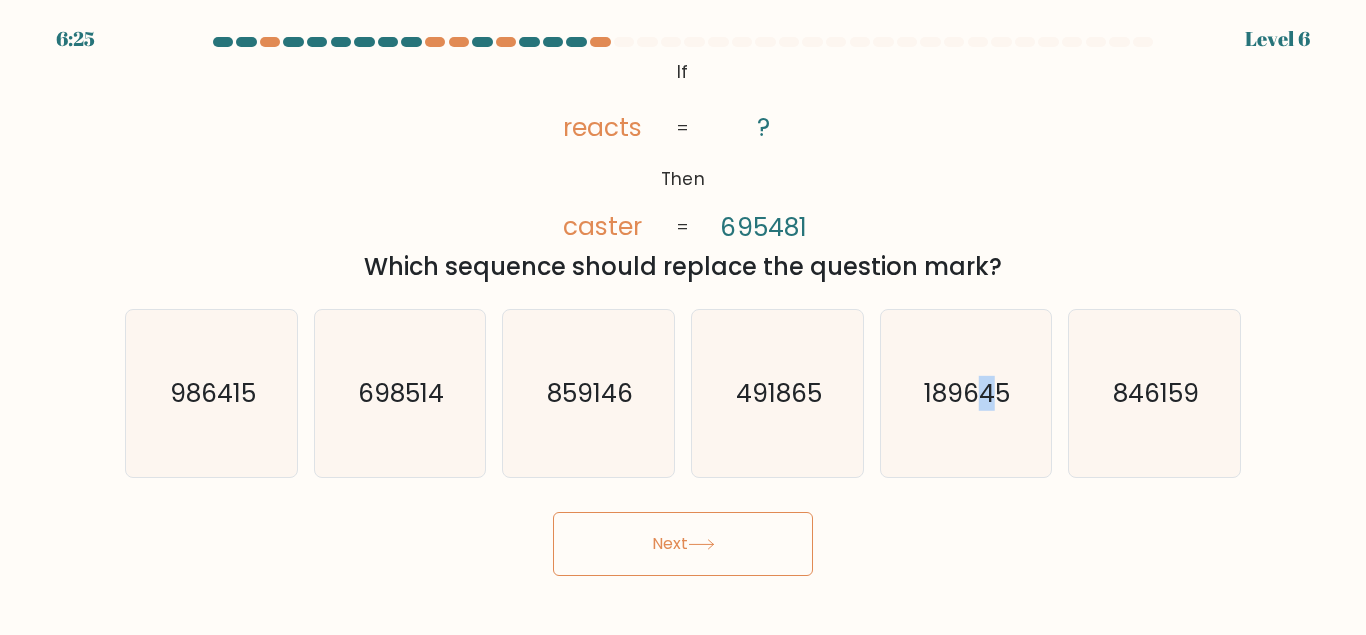 drag, startPoint x: 986, startPoint y: 443, endPoint x: 1365, endPoint y: 682, distance: 448.06473 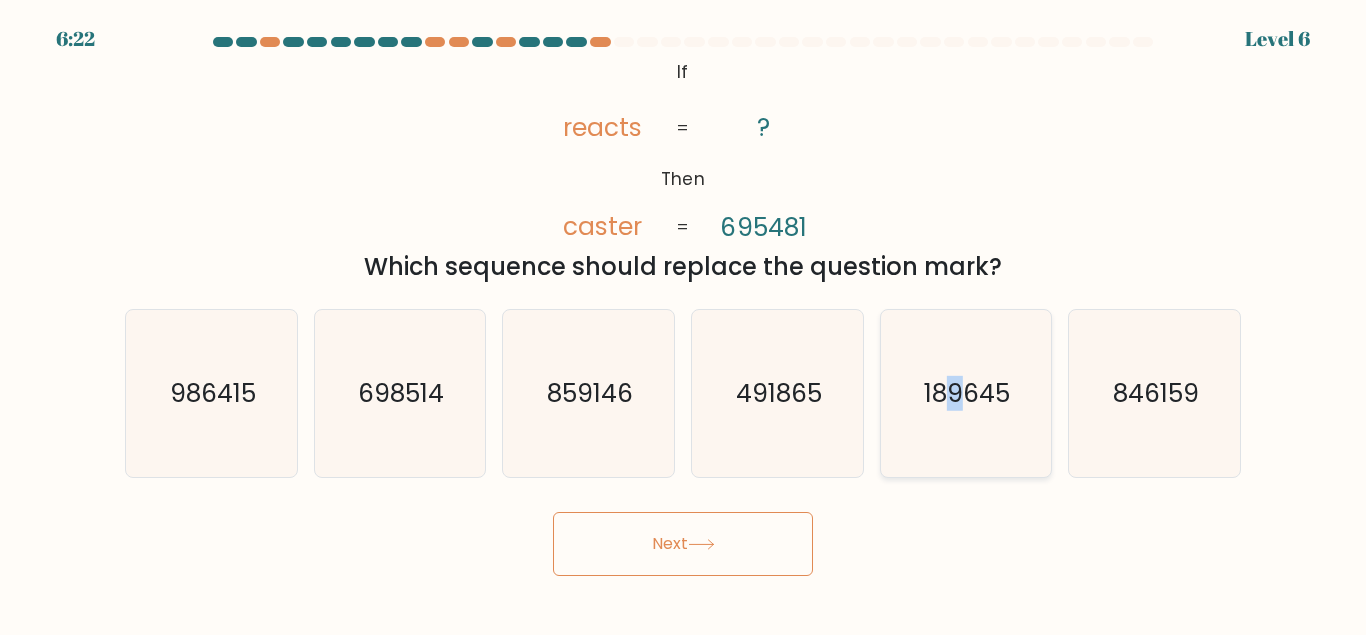 drag, startPoint x: 947, startPoint y: 408, endPoint x: 957, endPoint y: 441, distance: 34.48188 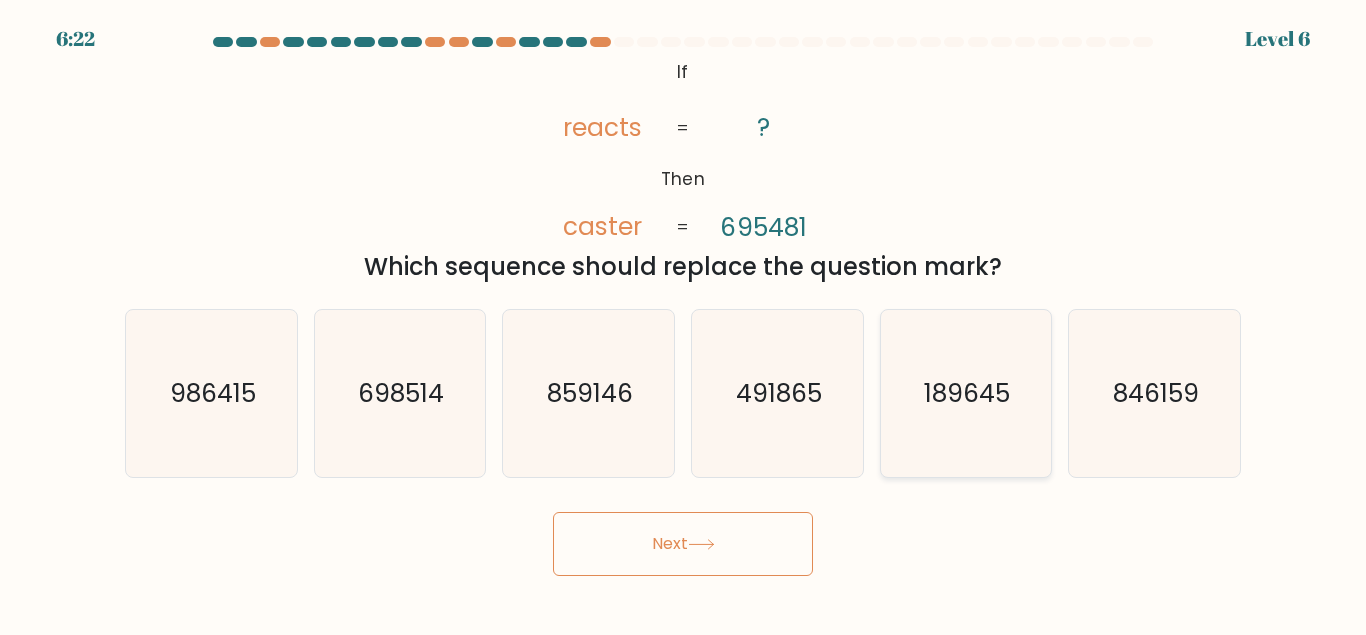 click on "189645" 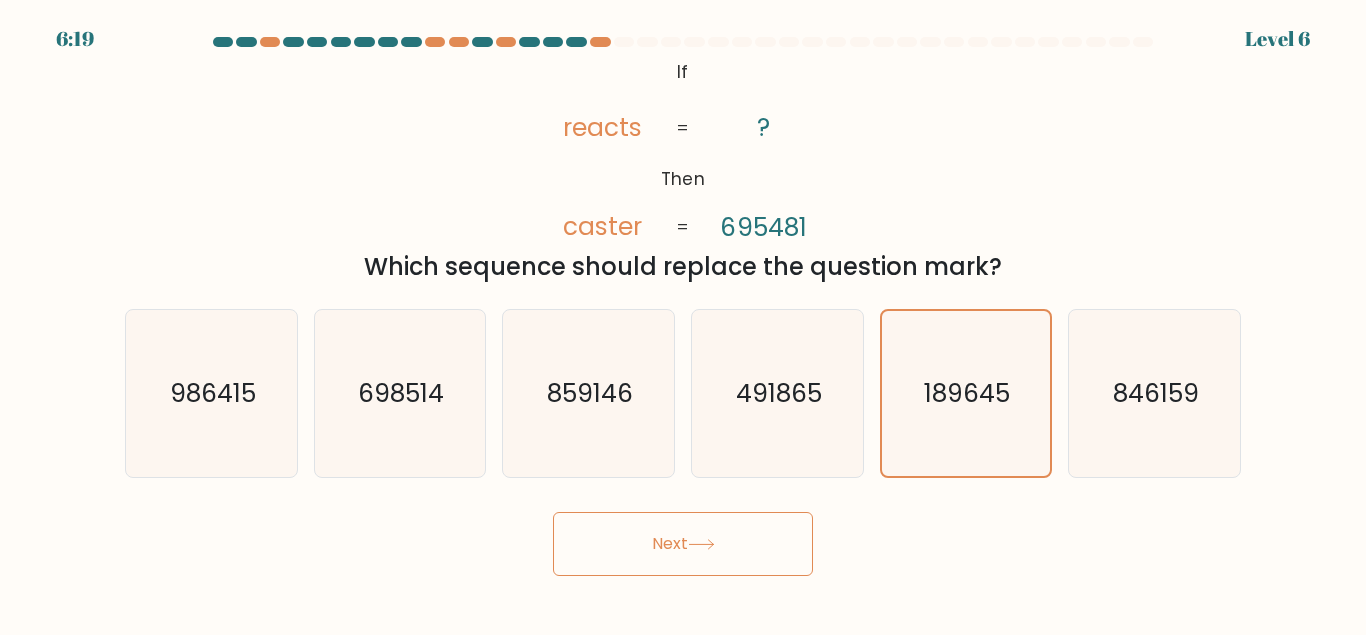 drag, startPoint x: 719, startPoint y: 529, endPoint x: 703, endPoint y: 532, distance: 16.27882 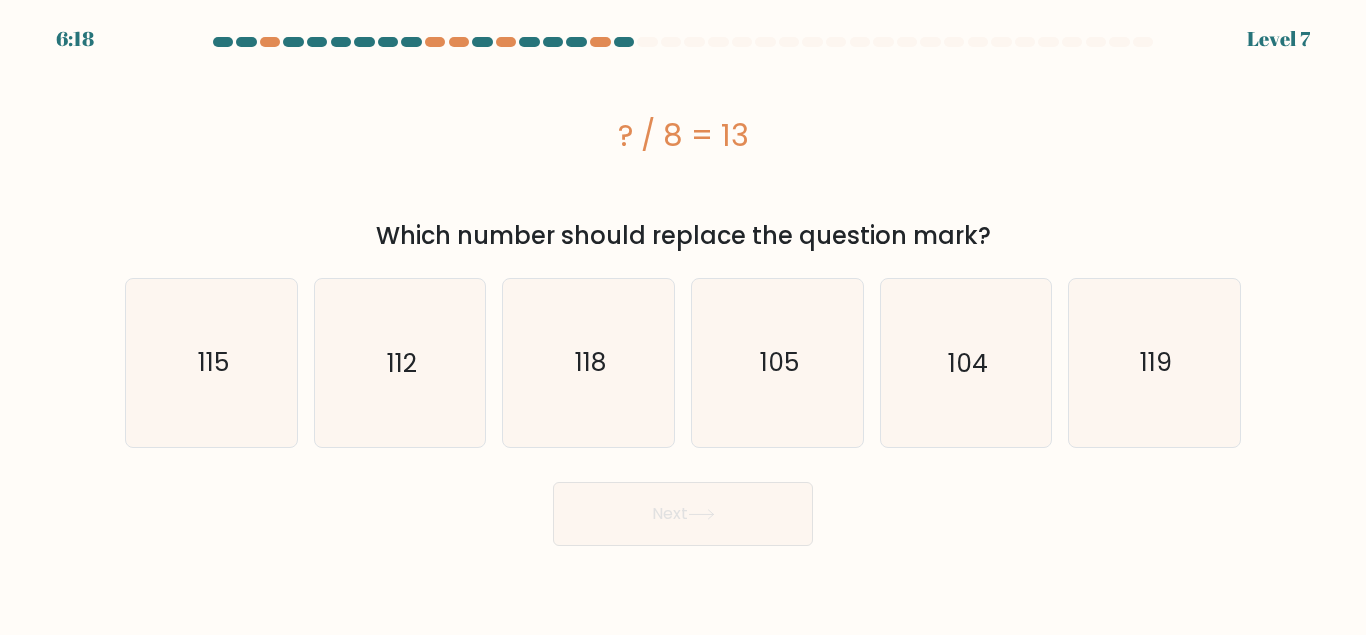 click on "Next" at bounding box center (683, 514) 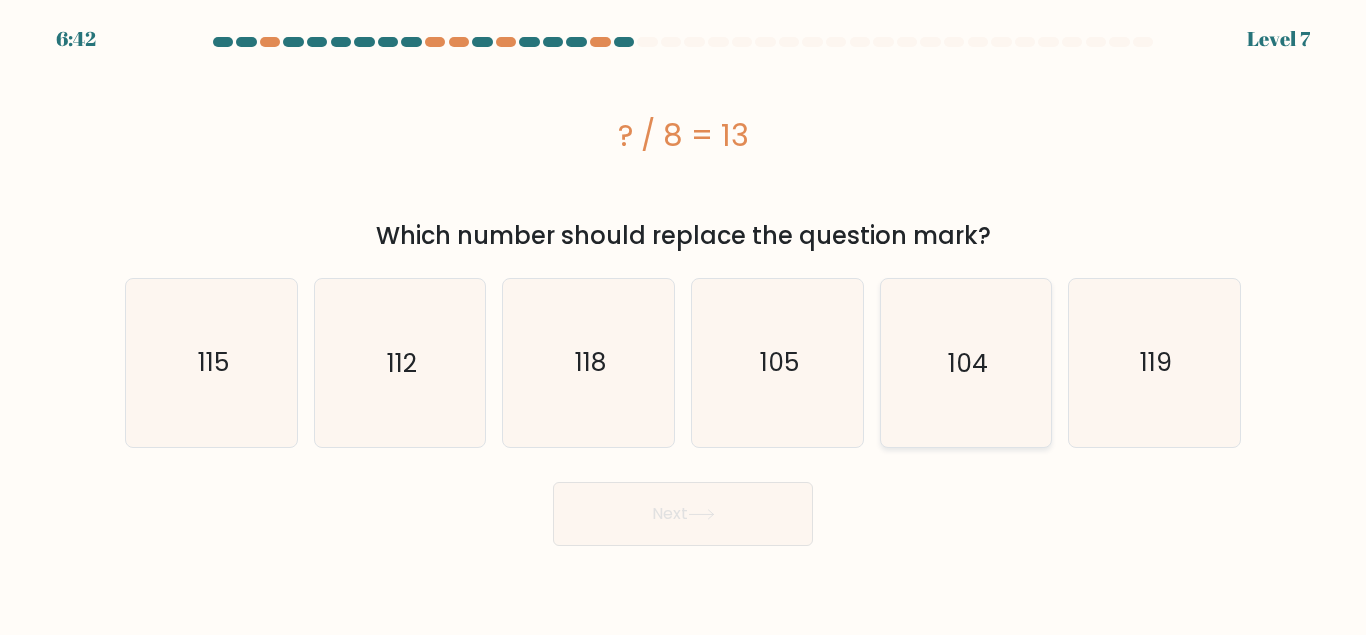 drag, startPoint x: 957, startPoint y: 356, endPoint x: 953, endPoint y: 376, distance: 20.396078 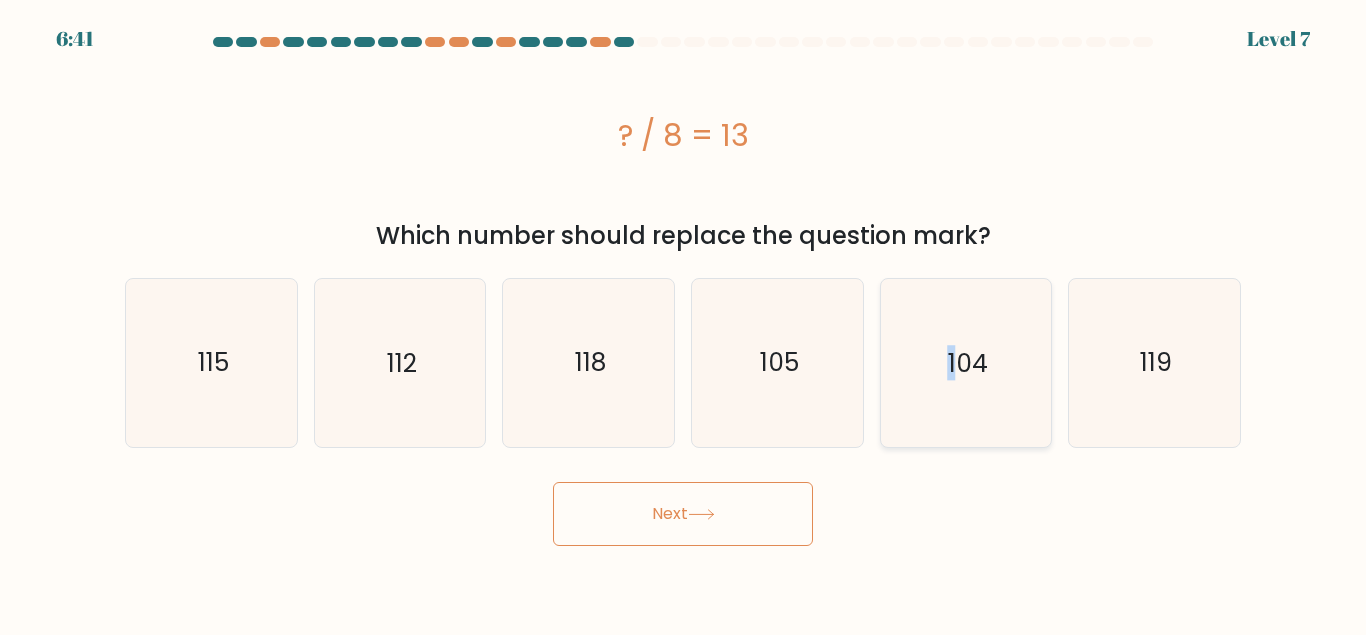 drag, startPoint x: 951, startPoint y: 310, endPoint x: 958, endPoint y: 331, distance: 22.135944 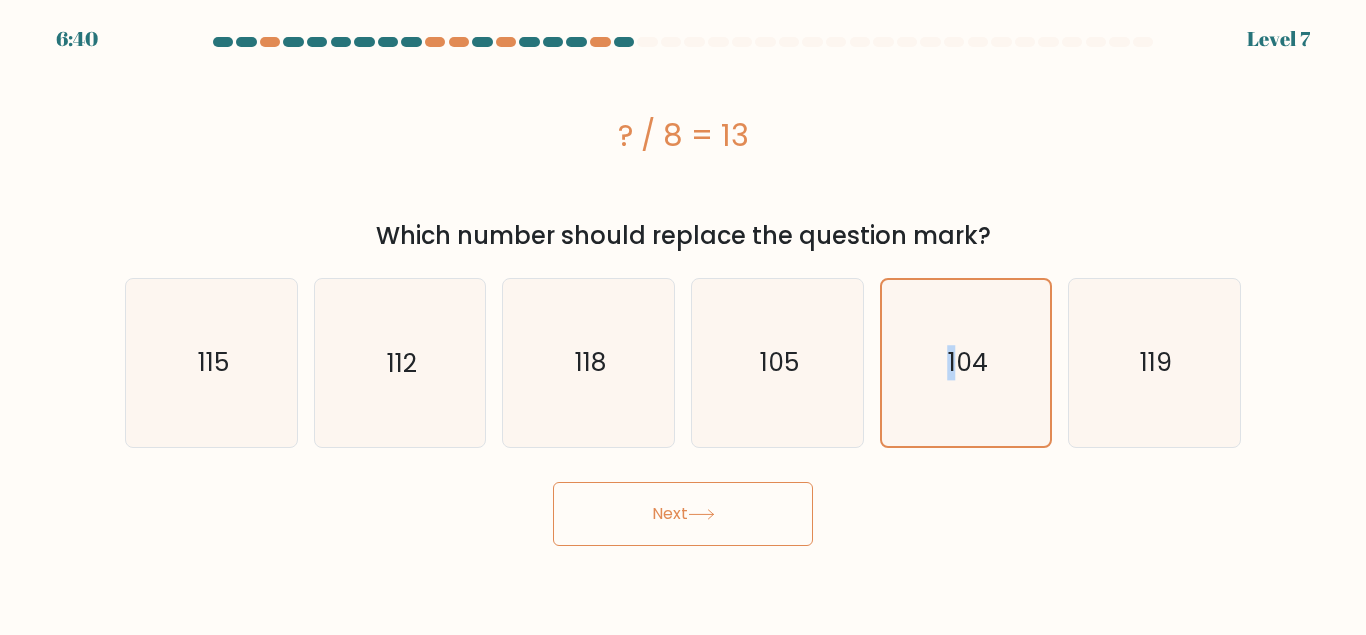 click on "Next" at bounding box center [683, 514] 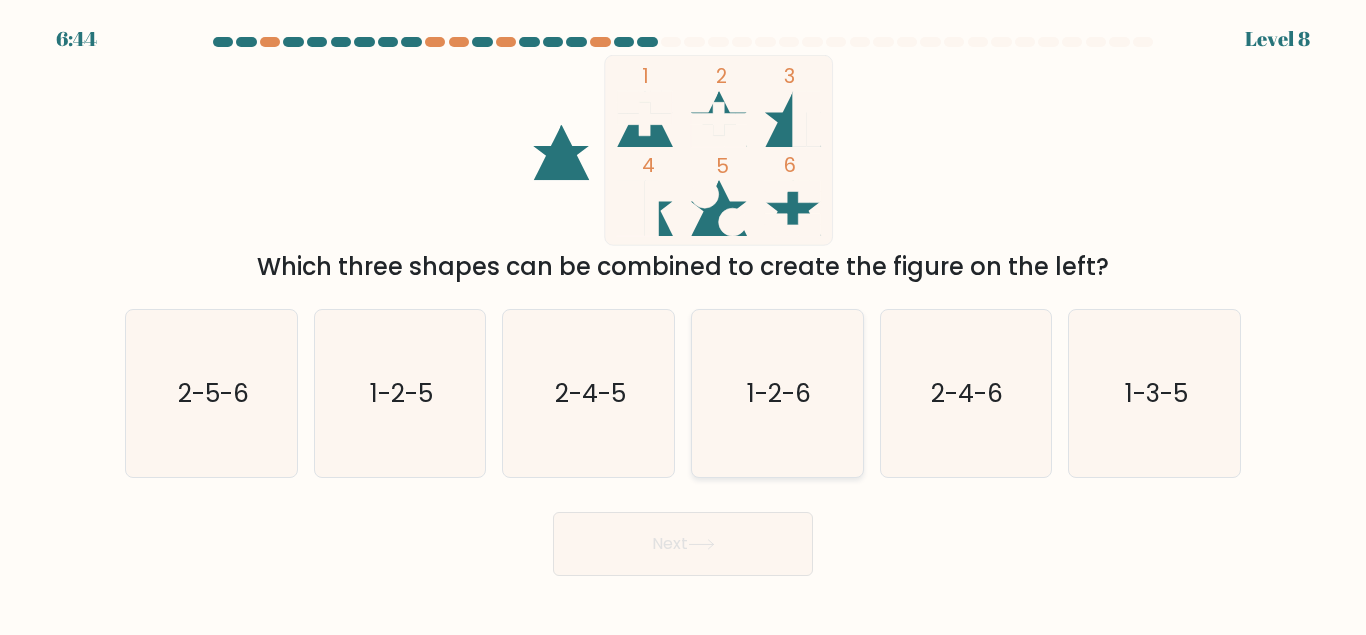 click on "1-2-6" 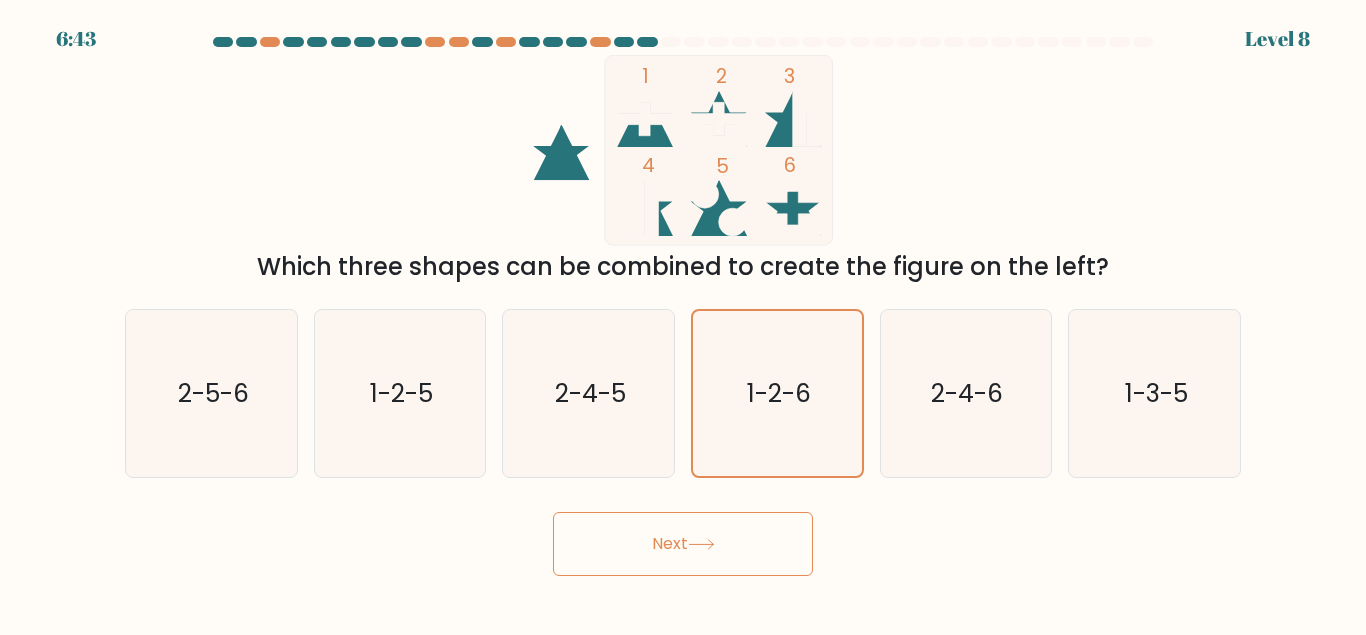 click on "Next" at bounding box center [683, 544] 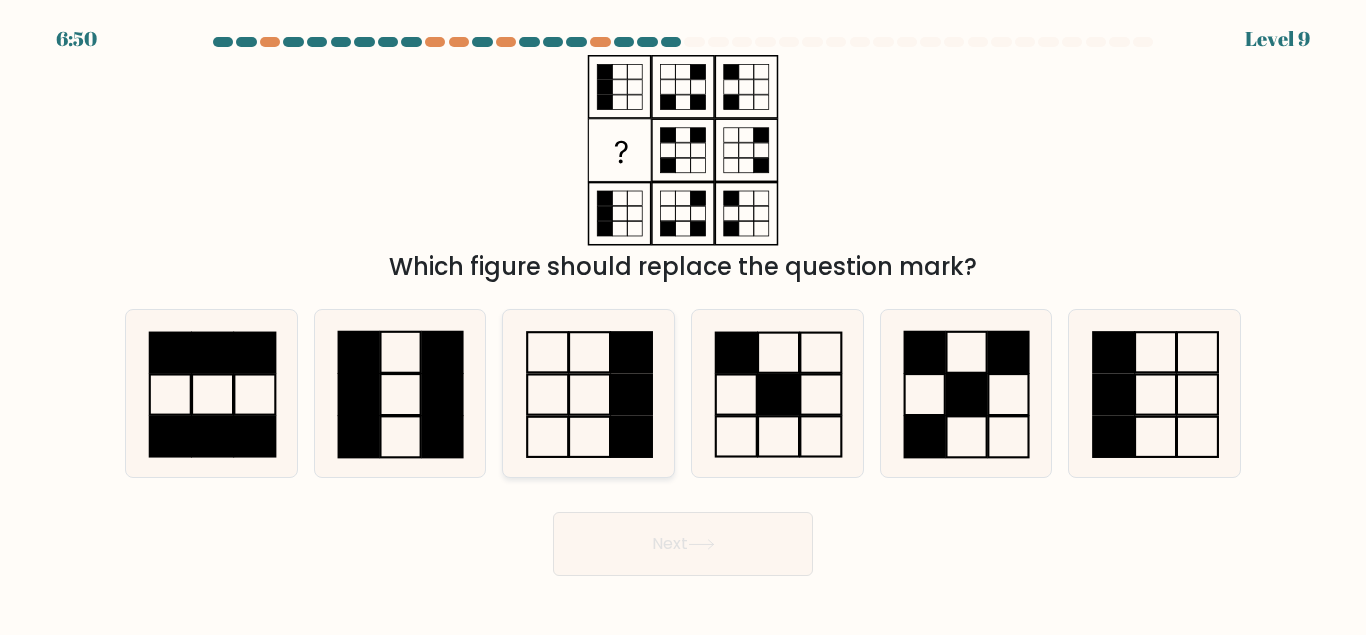 drag, startPoint x: 652, startPoint y: 369, endPoint x: 636, endPoint y: 369, distance: 16 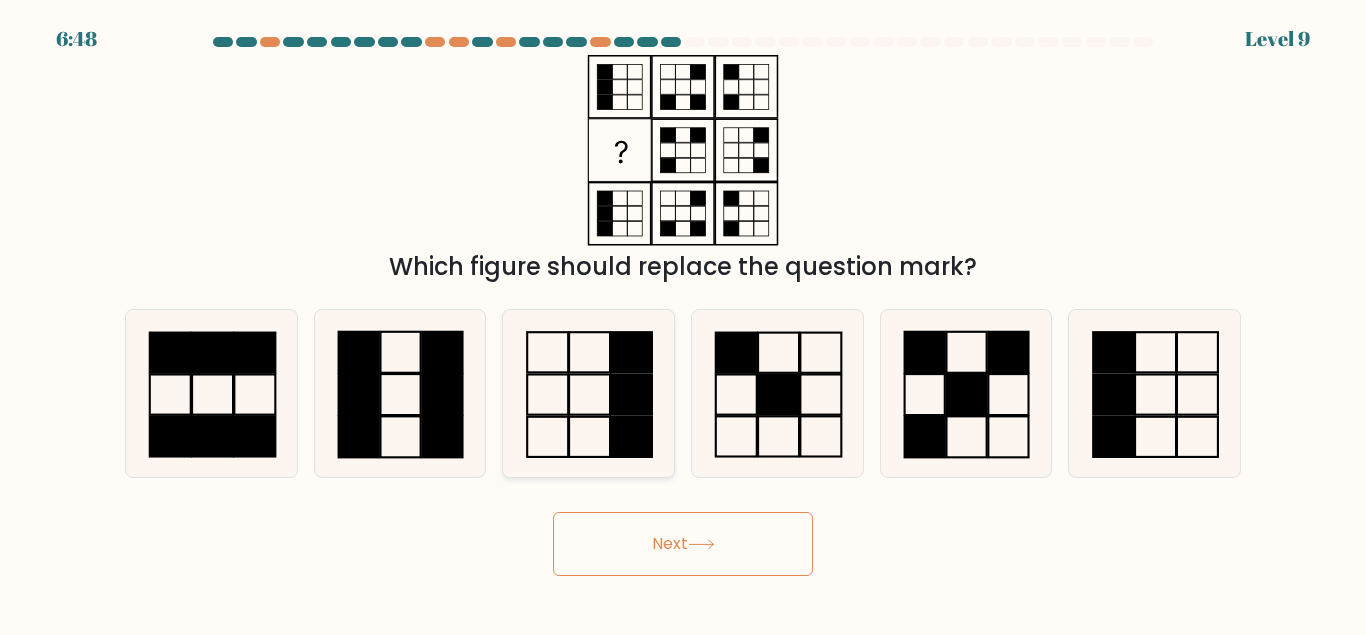 click 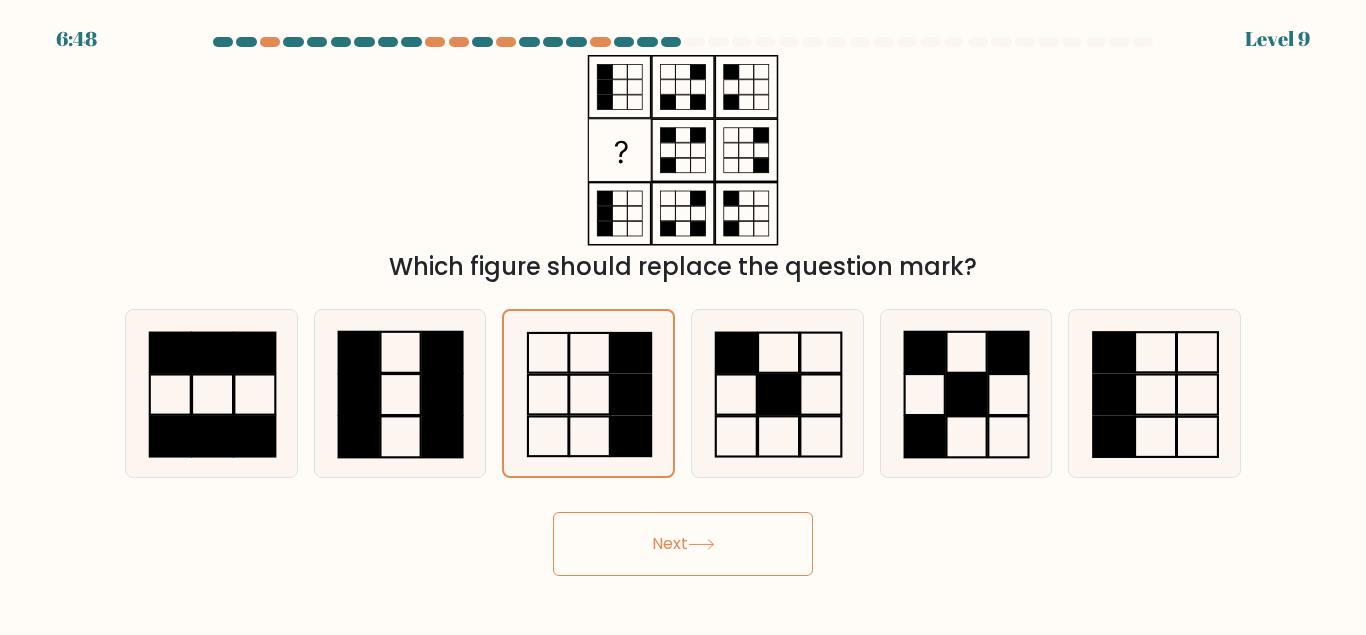 click on "Next" at bounding box center (683, 544) 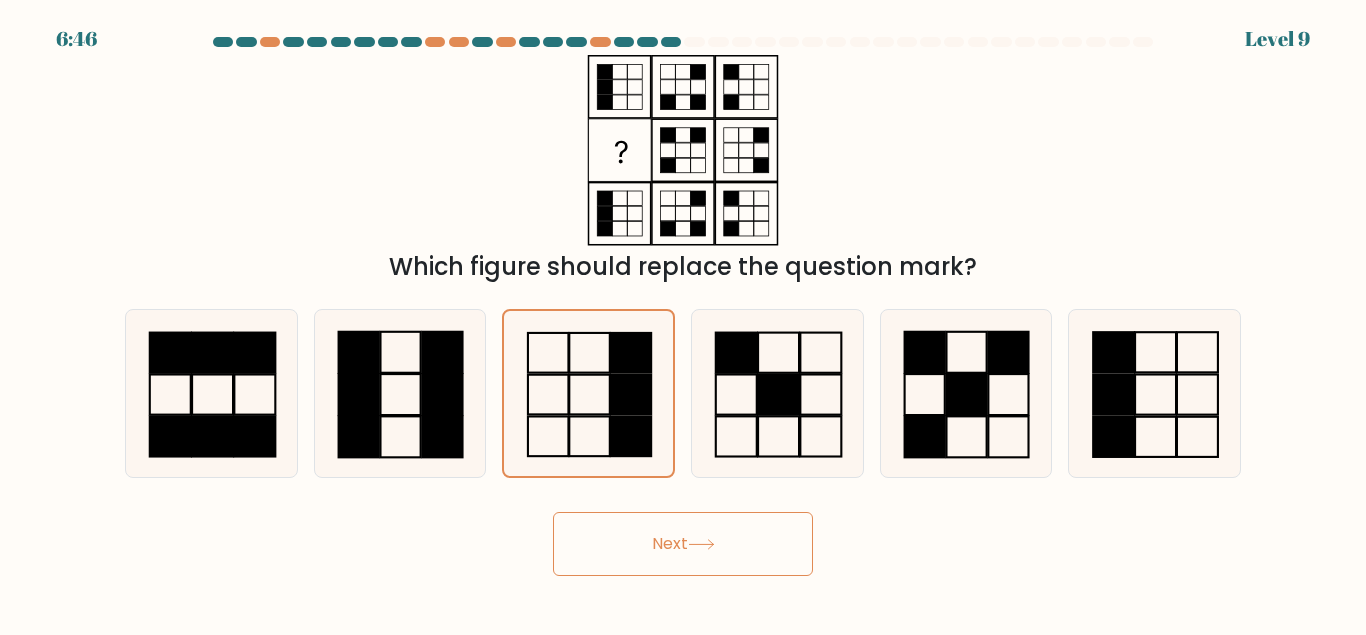 click on "Next" at bounding box center [683, 544] 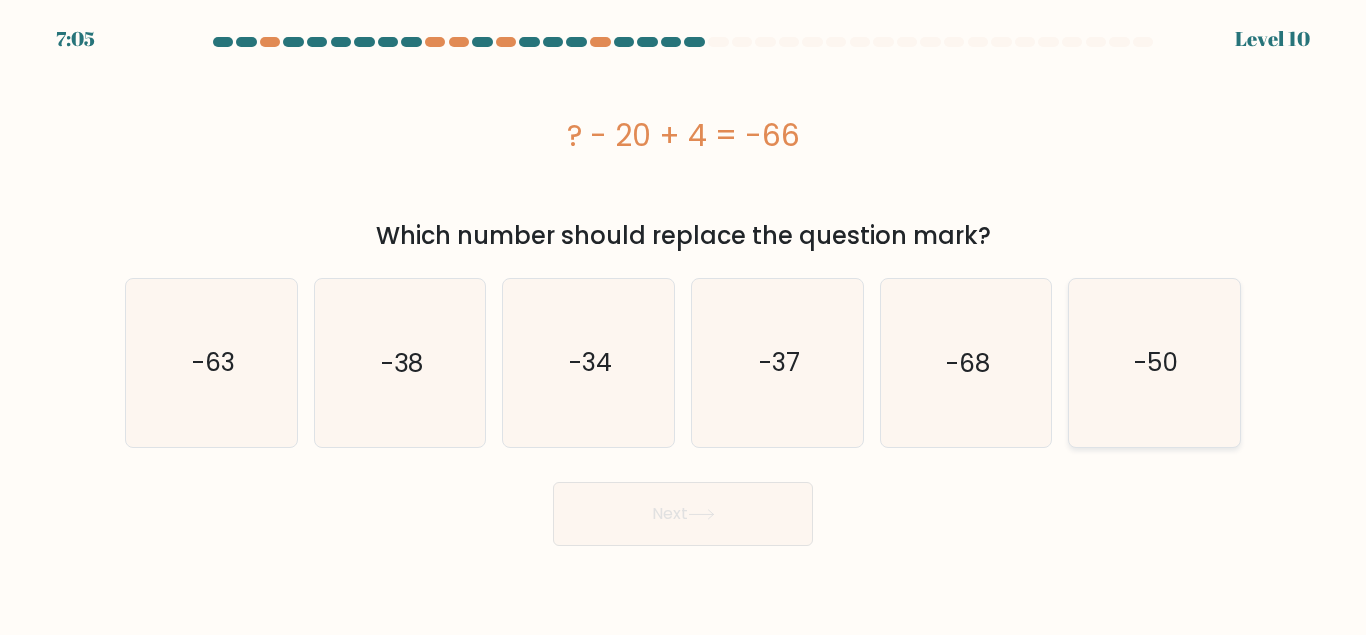 click on "-50" 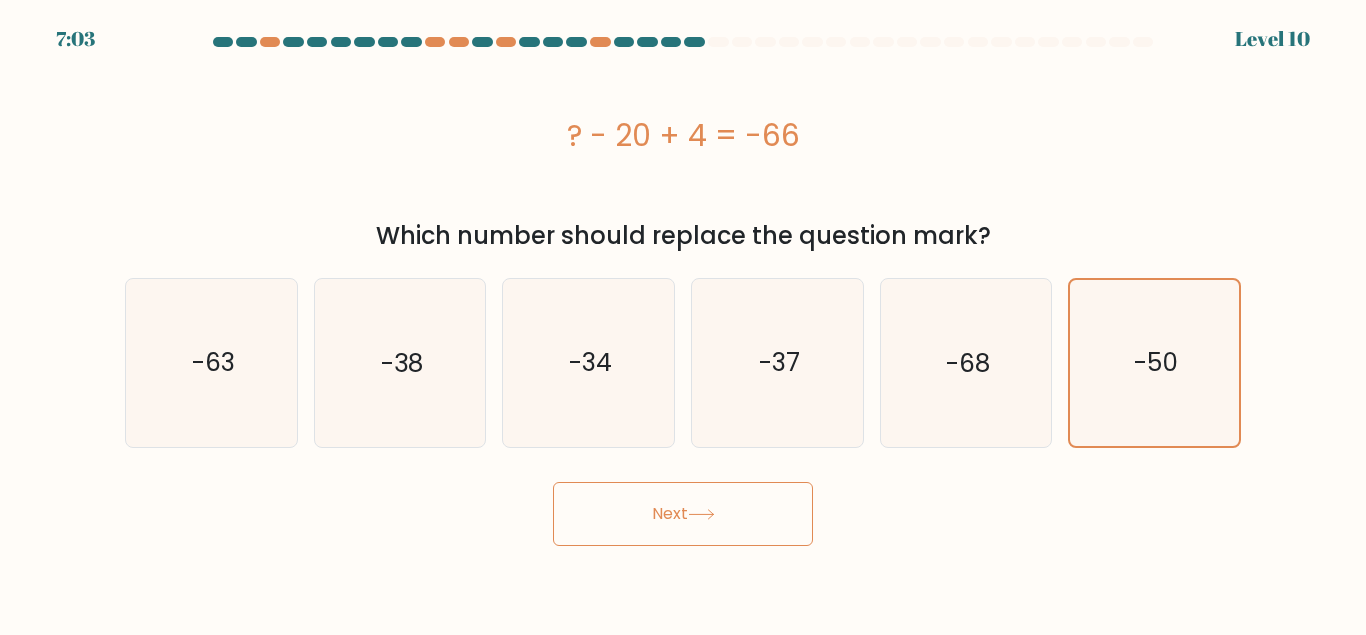 drag, startPoint x: 649, startPoint y: 498, endPoint x: 660, endPoint y: 484, distance: 17.804493 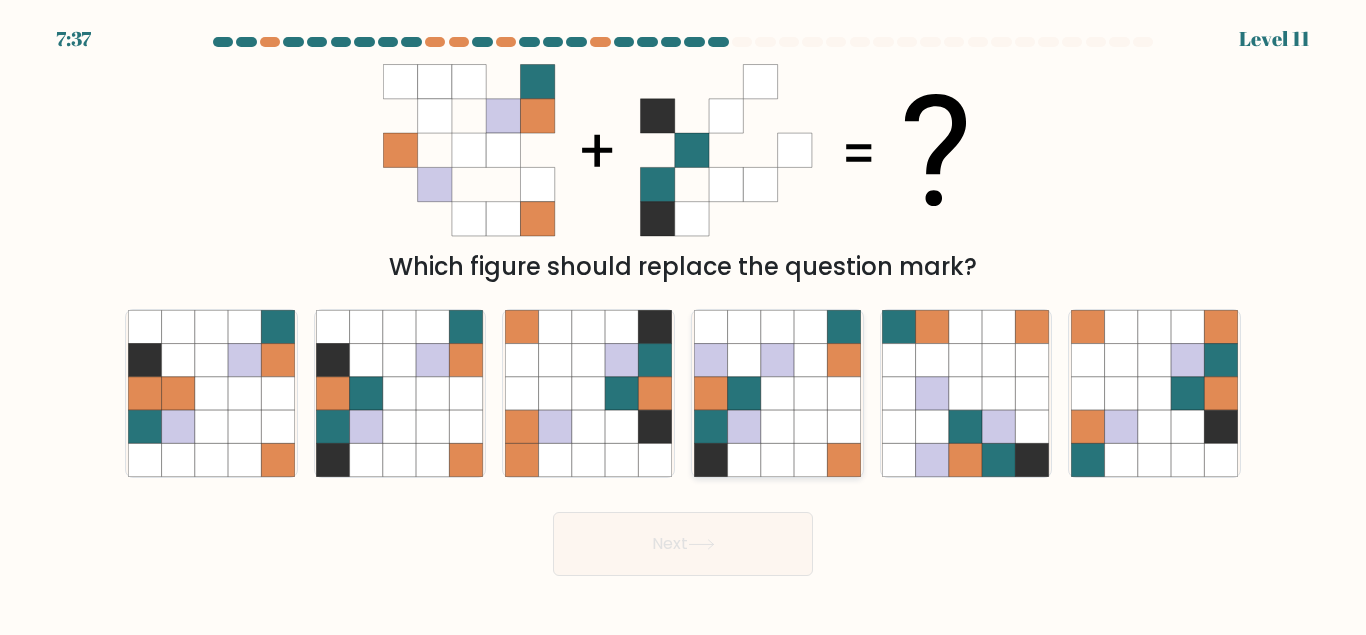 click 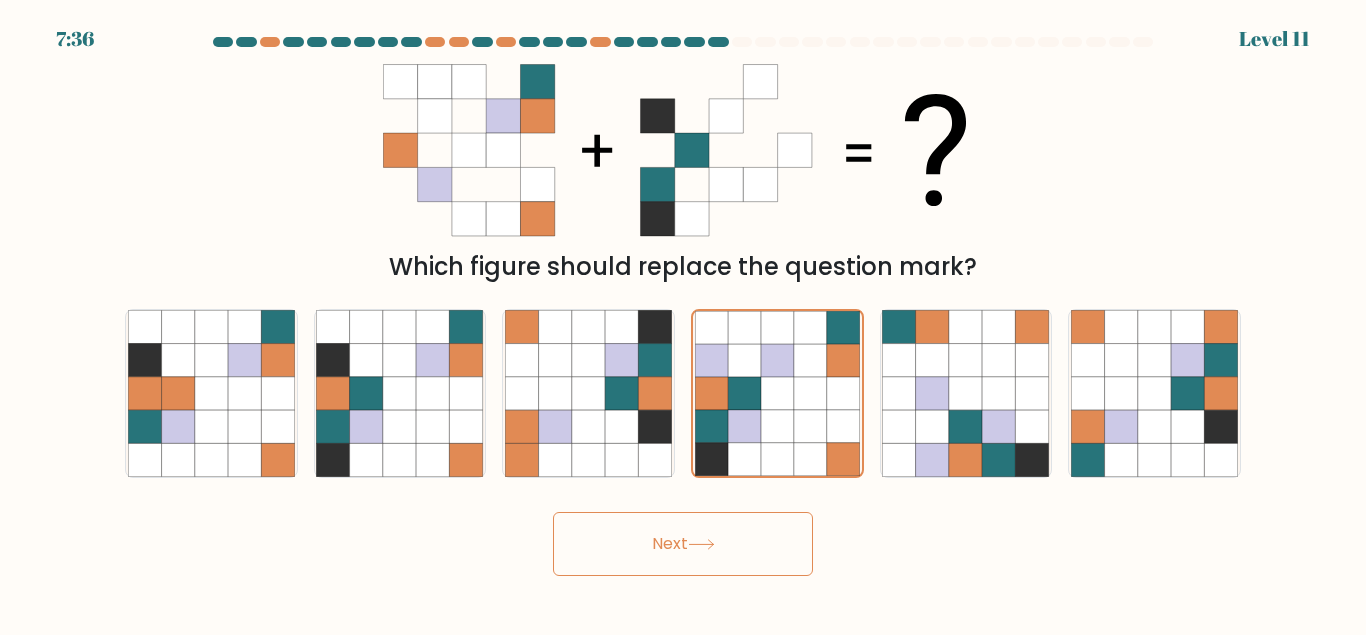click at bounding box center (683, 306) 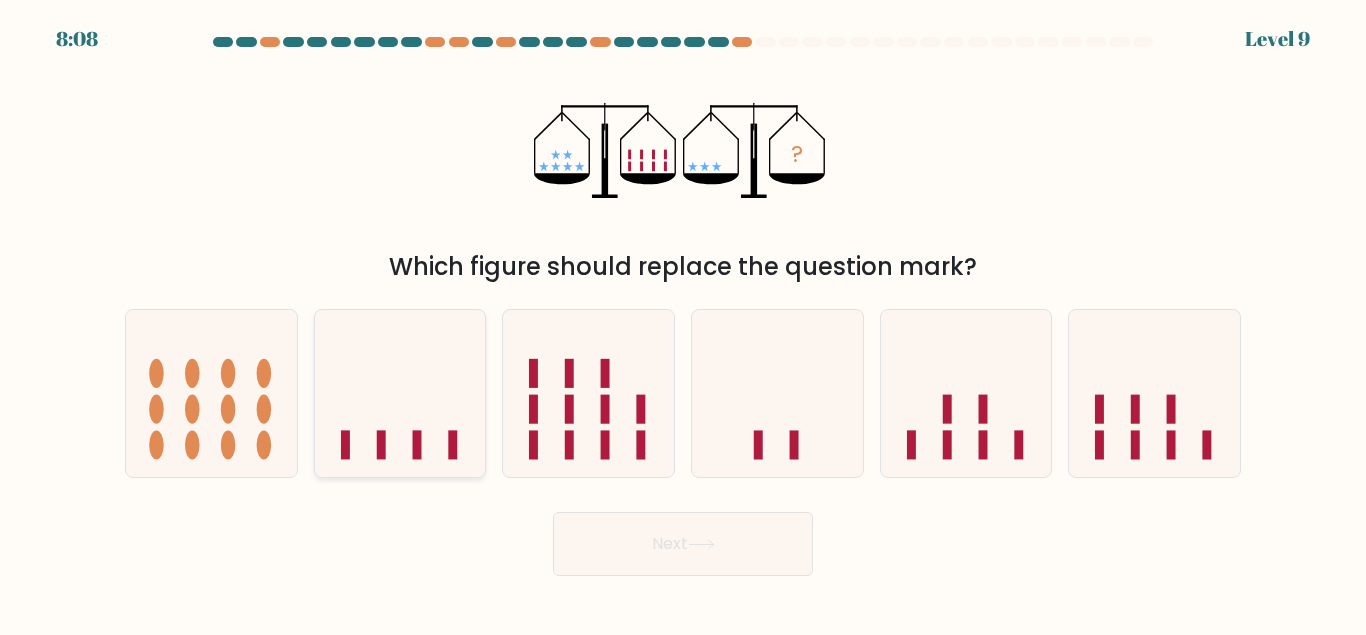 click 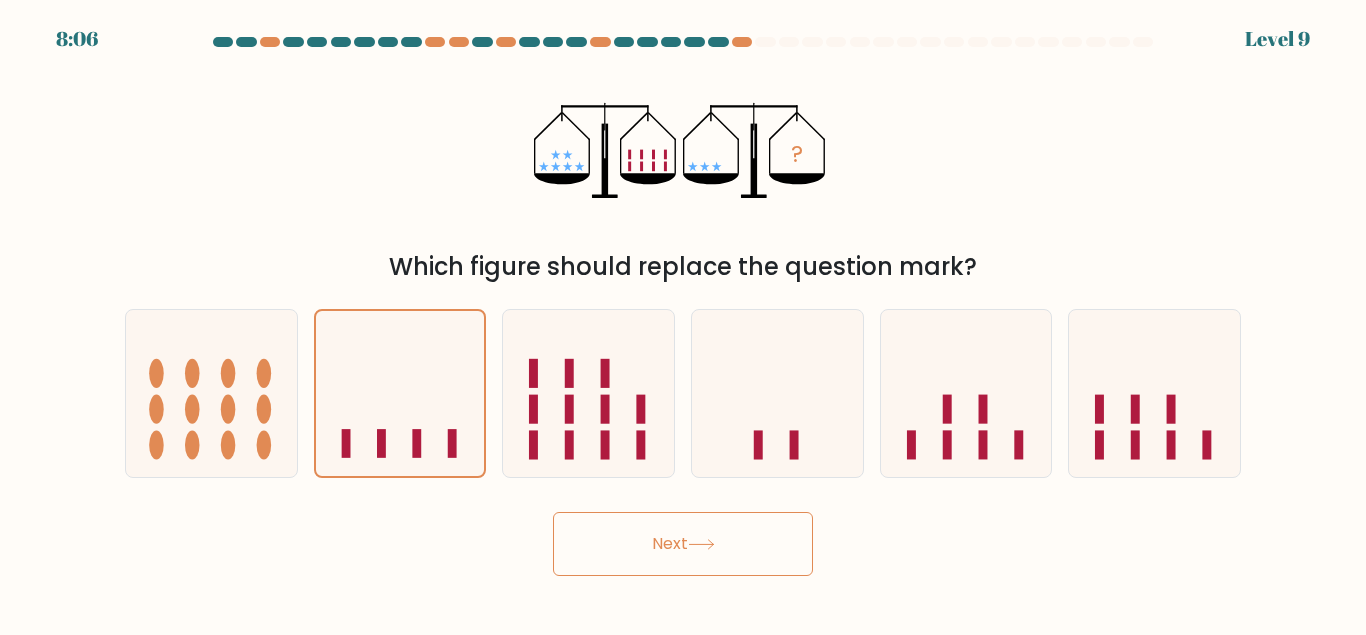 drag, startPoint x: 624, startPoint y: 537, endPoint x: 654, endPoint y: 525, distance: 32.31099 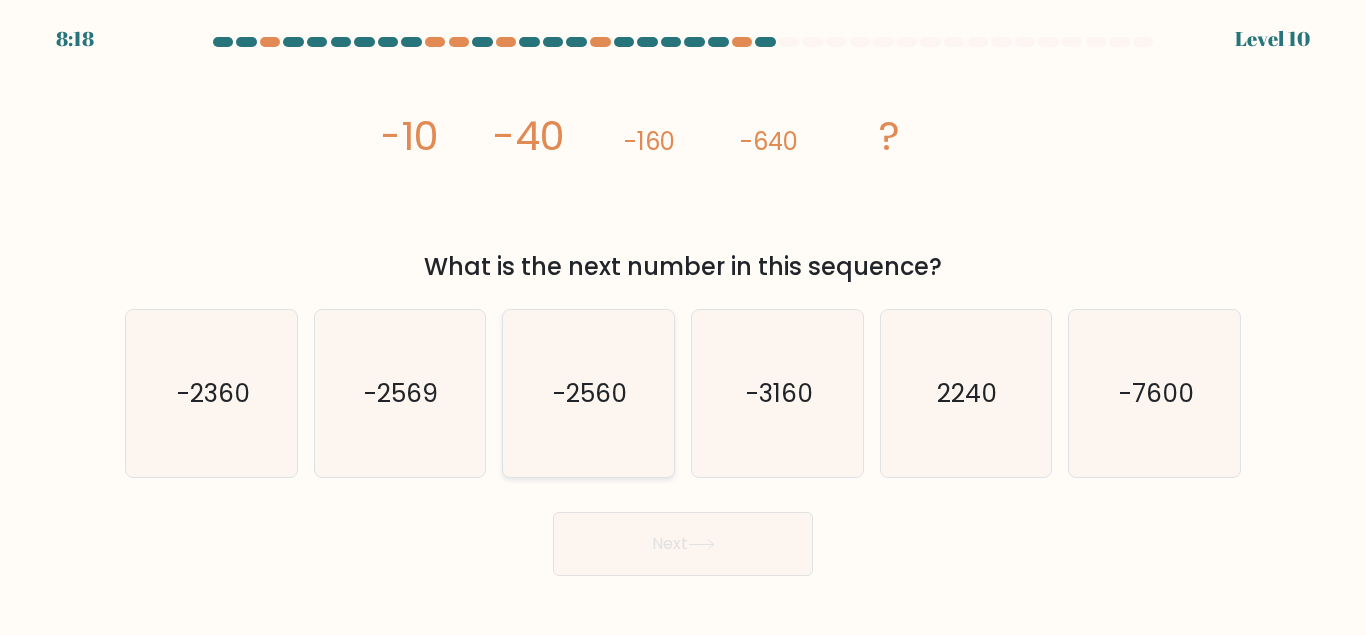 click on "-2560" 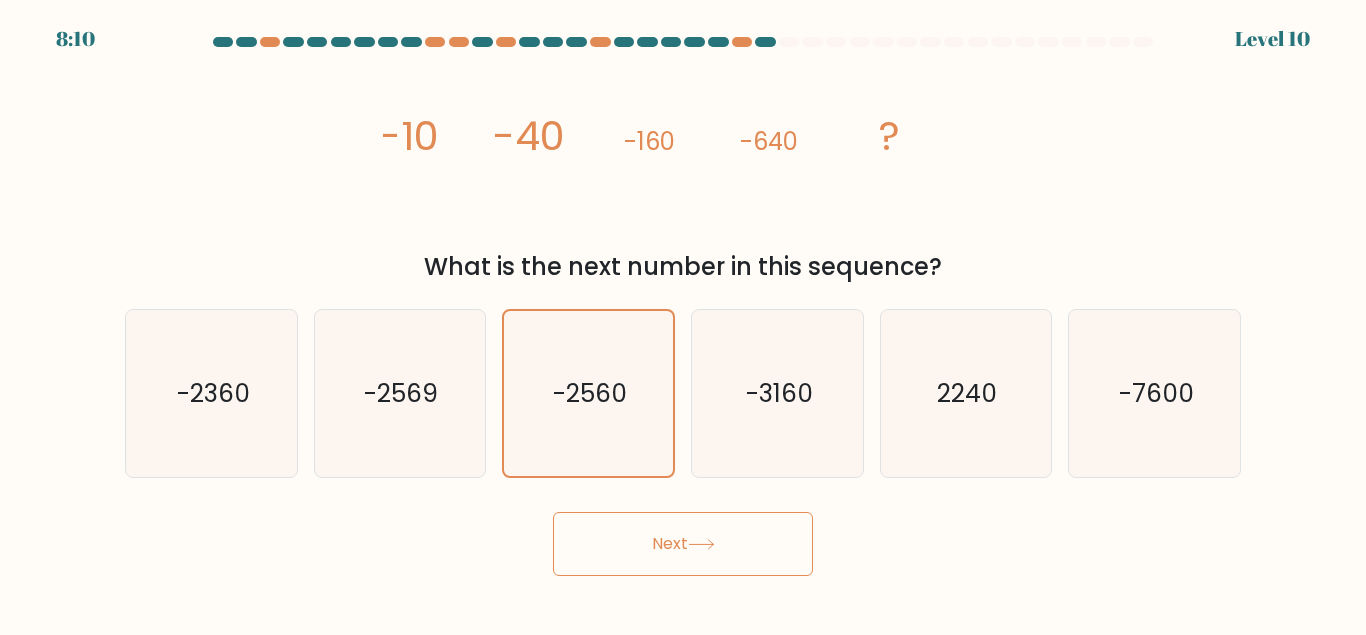 click on "Next" at bounding box center [683, 544] 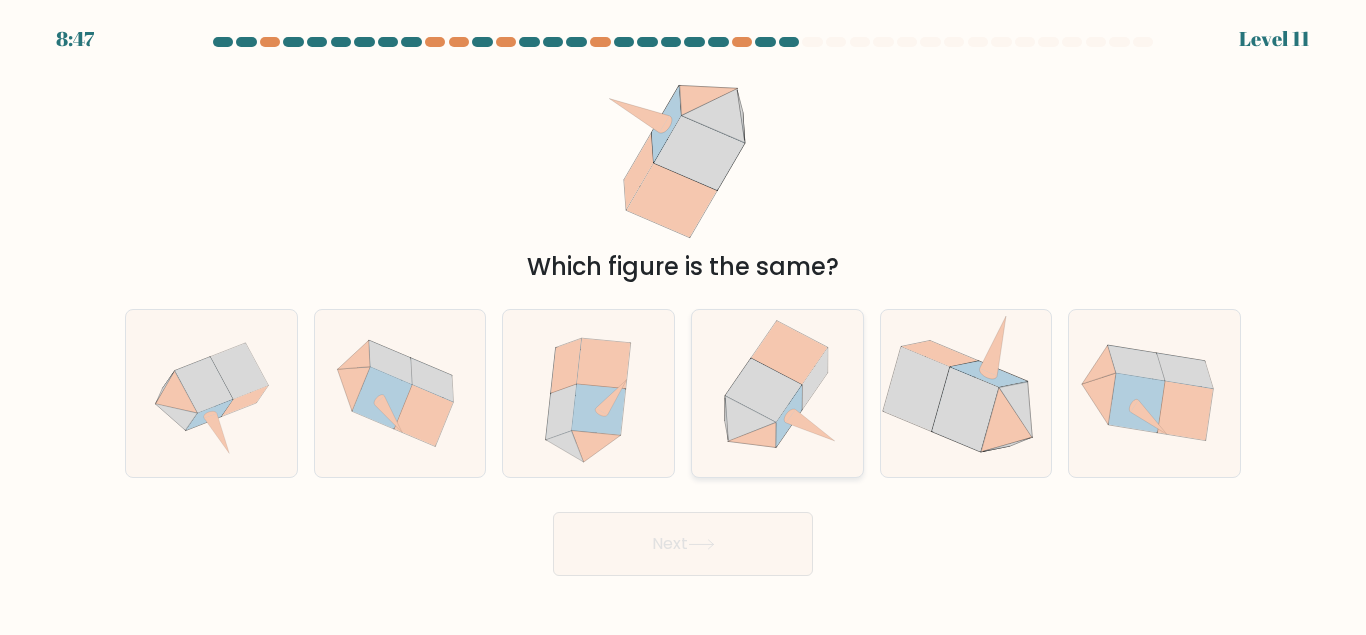 click 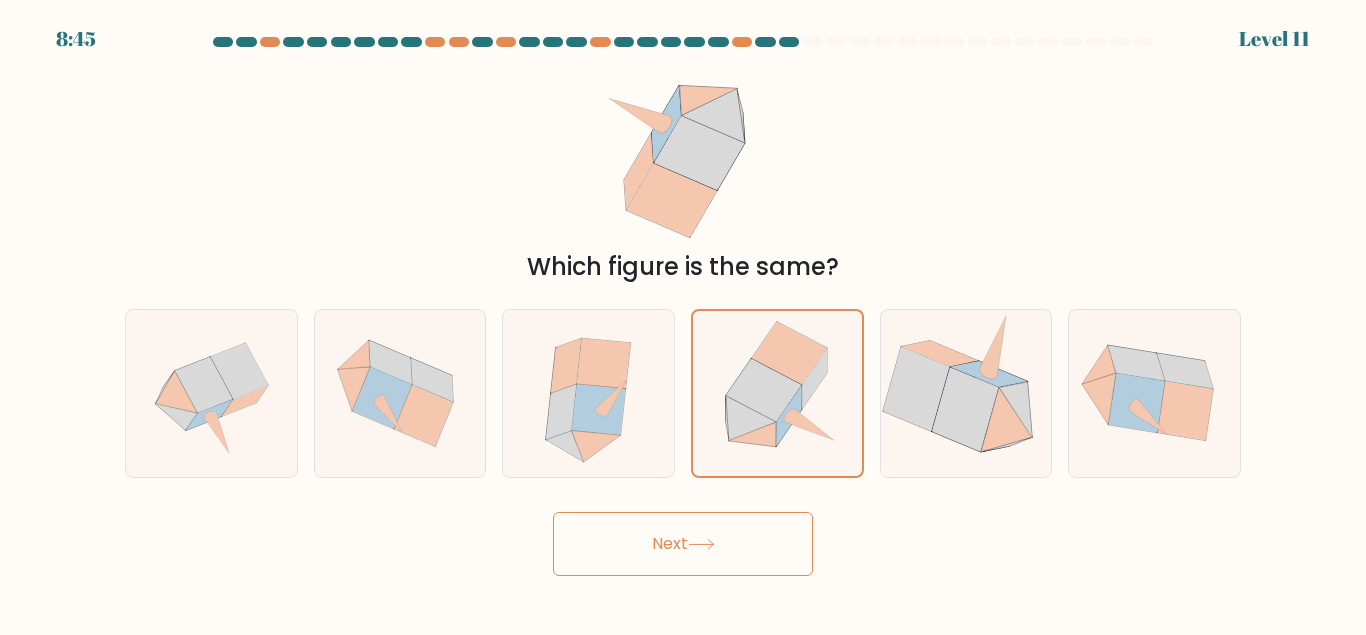 click on "Next" at bounding box center [683, 544] 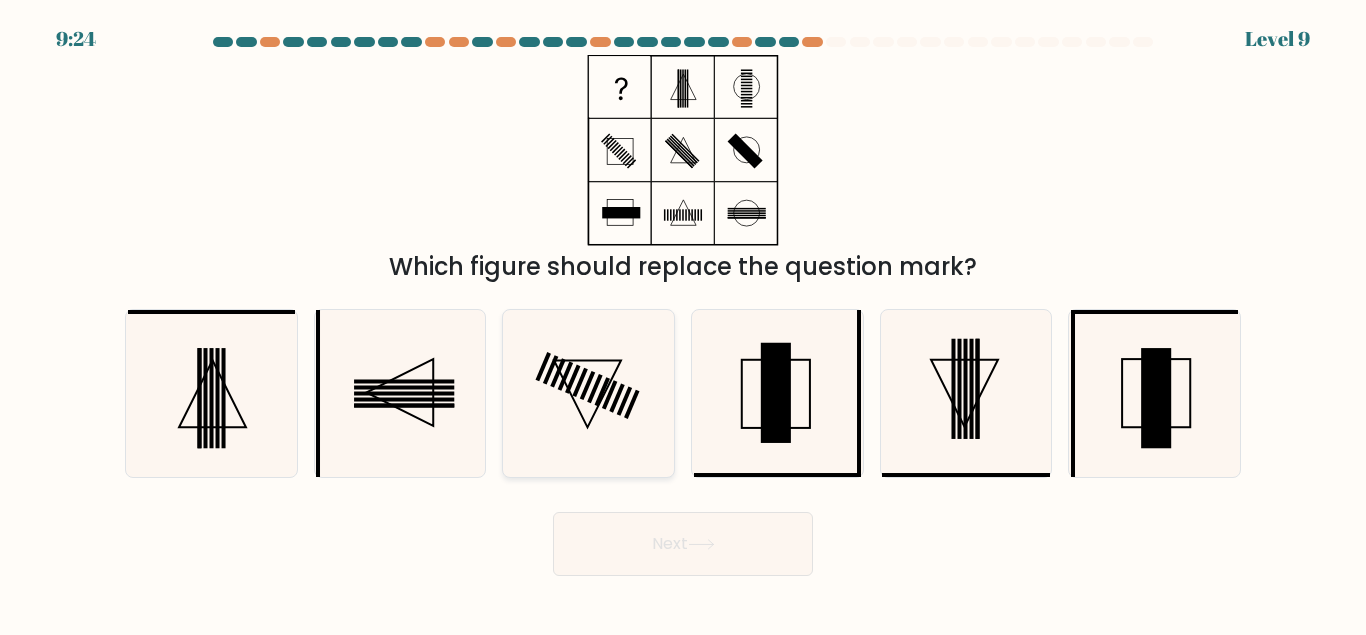 drag, startPoint x: 632, startPoint y: 417, endPoint x: 634, endPoint y: 400, distance: 17.117243 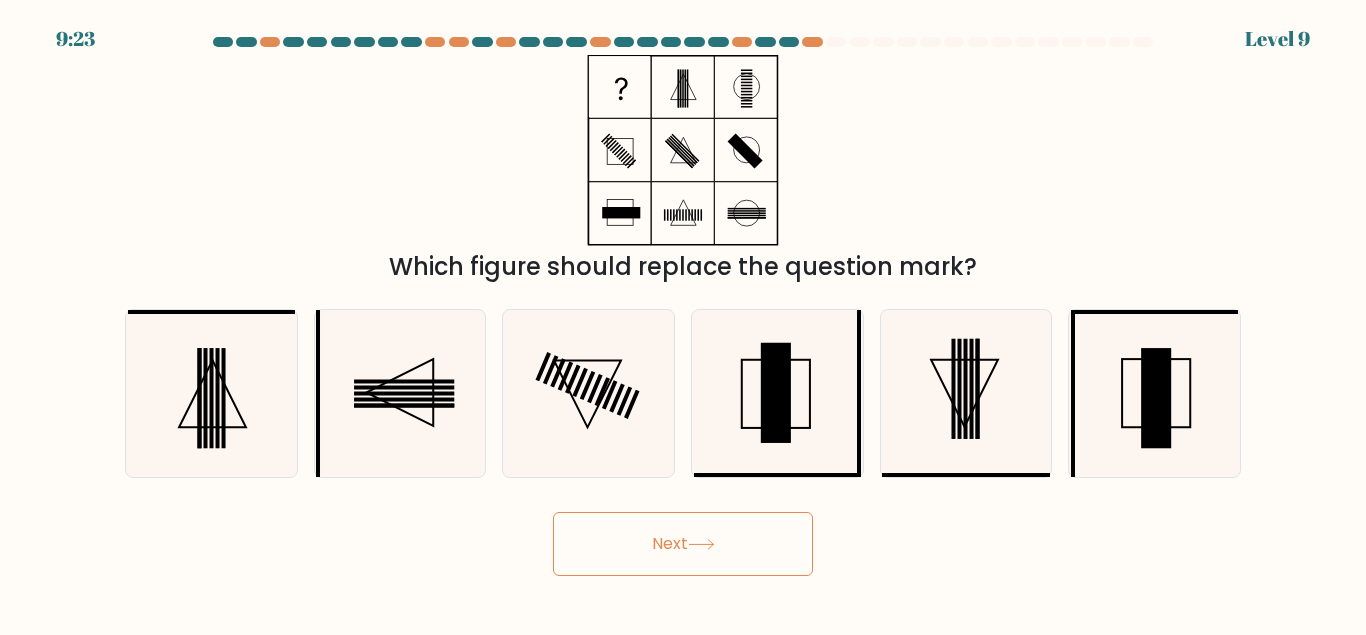 drag, startPoint x: 676, startPoint y: 552, endPoint x: 695, endPoint y: 548, distance: 19.416489 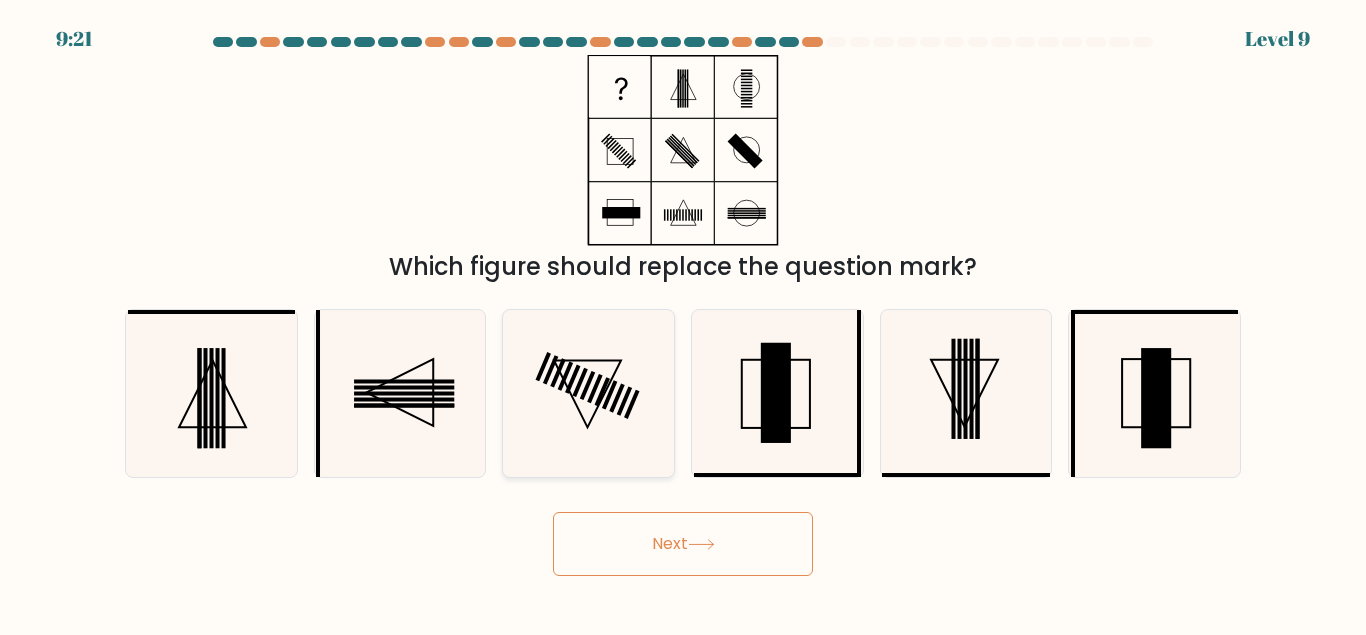 click 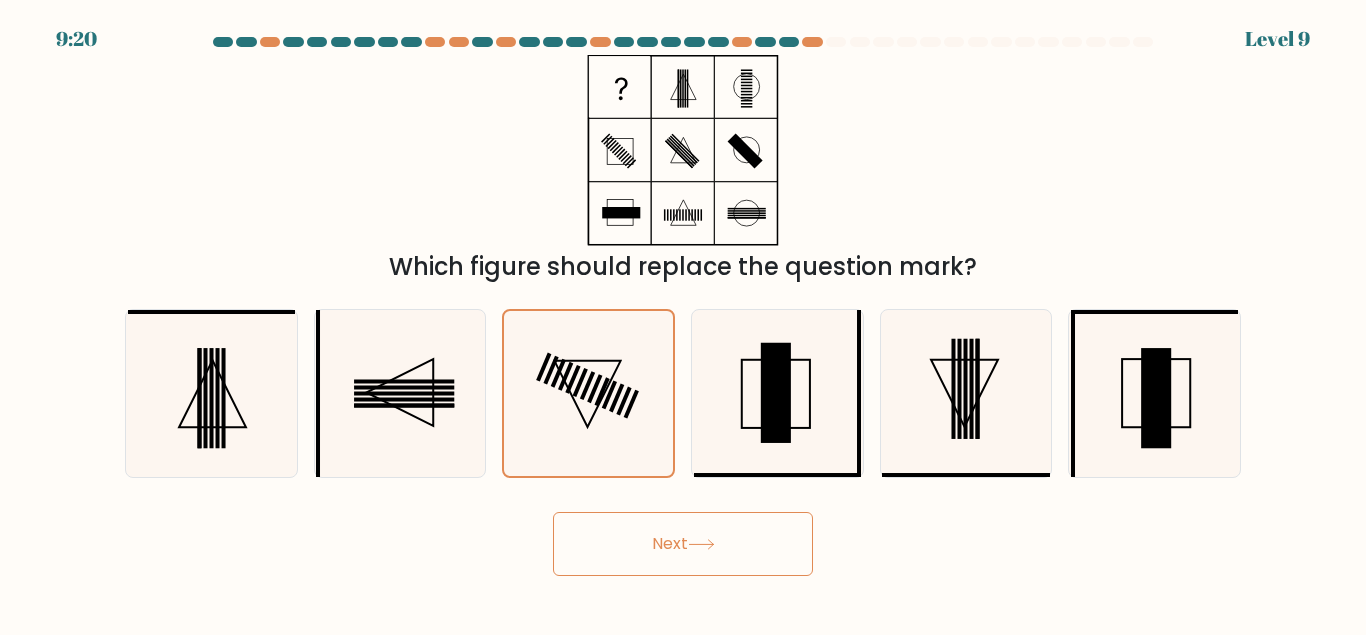 click on "Next" at bounding box center [683, 544] 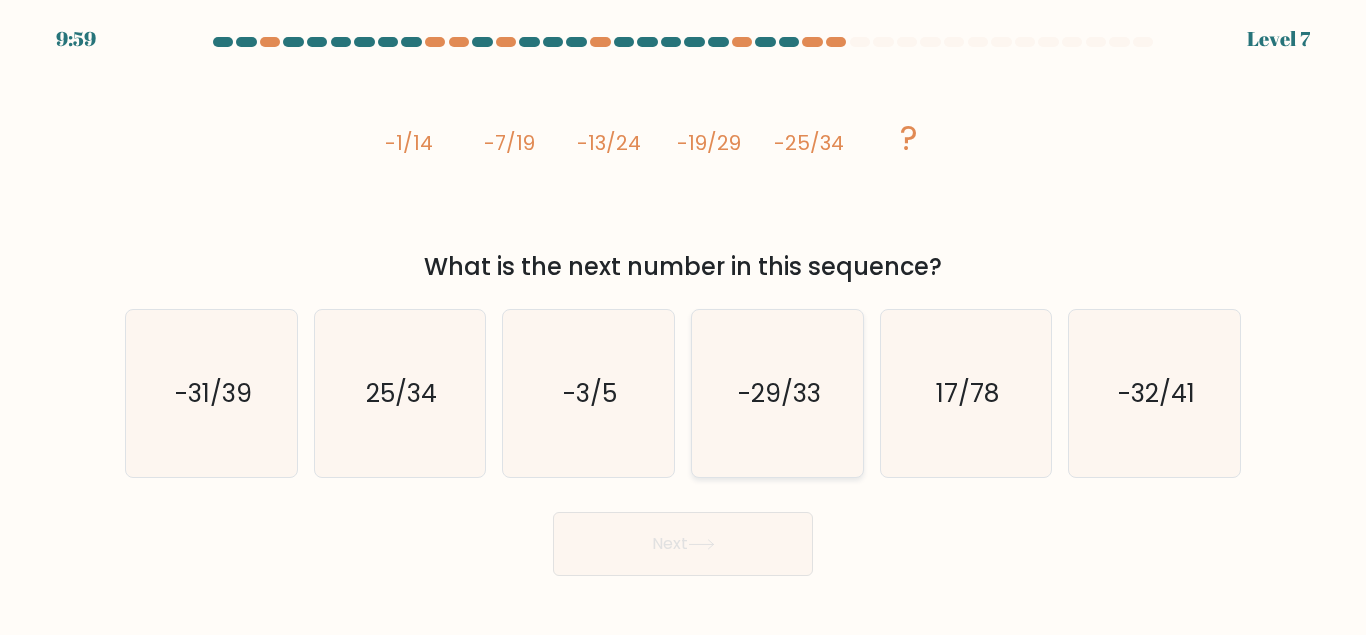 click on "-29/33" 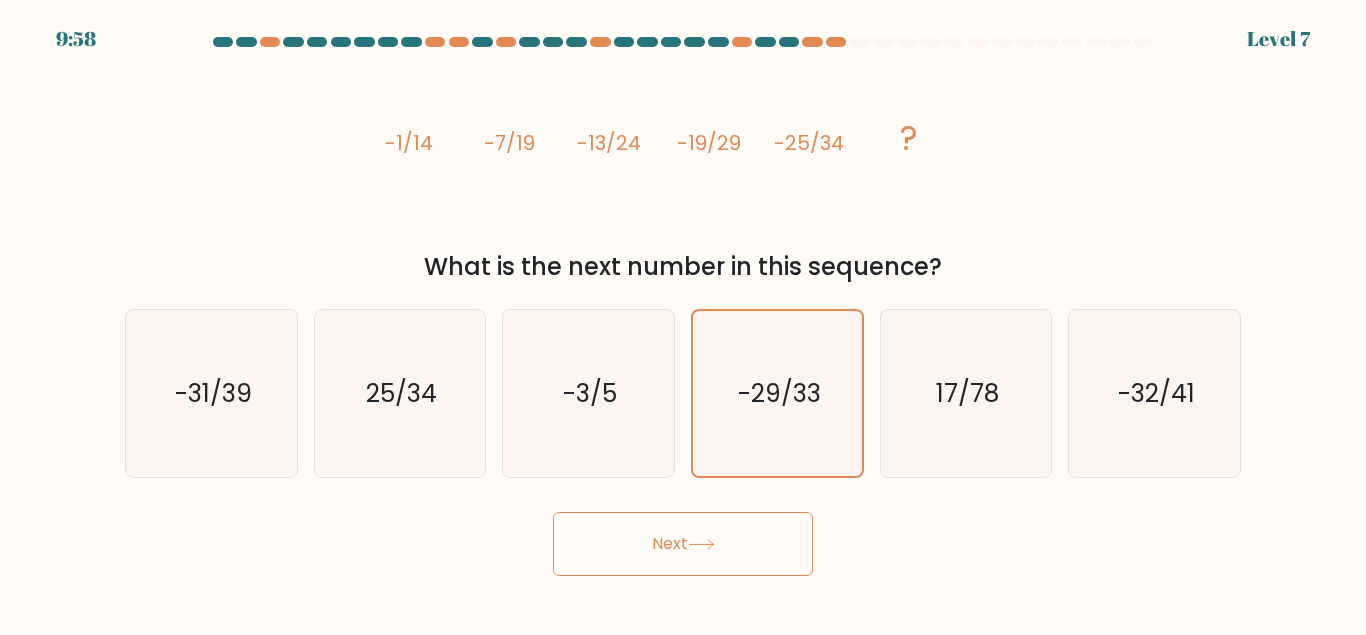 click on "Next" at bounding box center (683, 544) 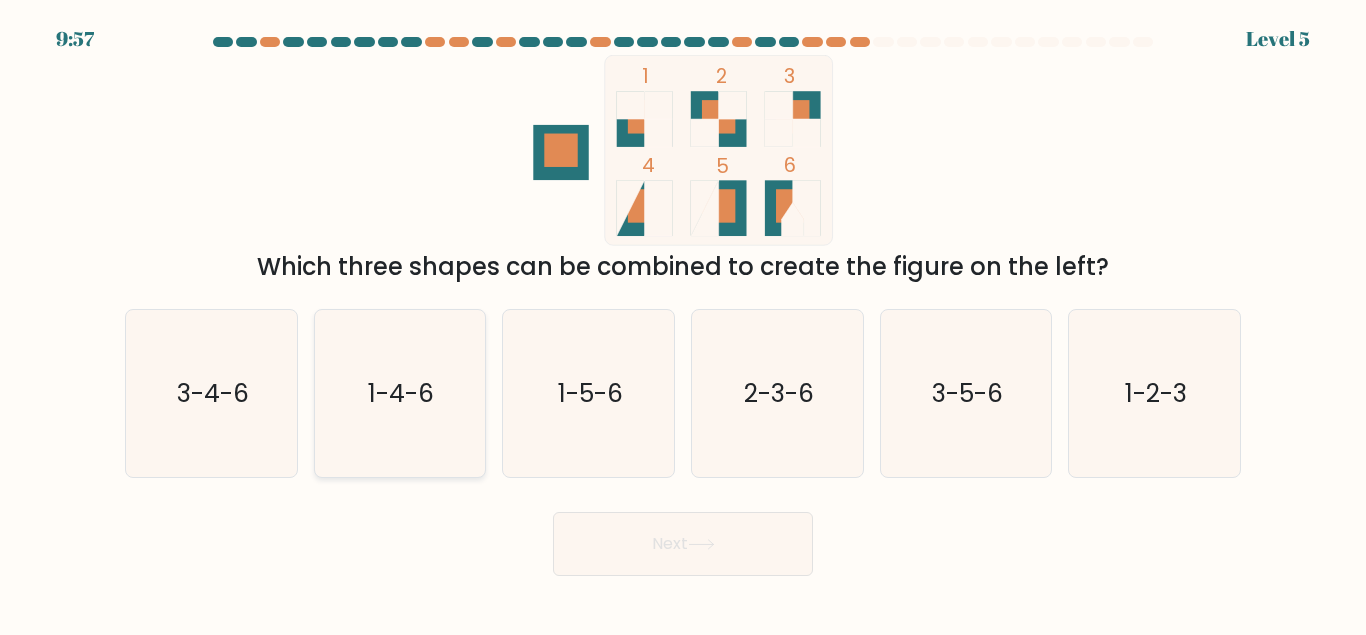 click on "1-4-6" 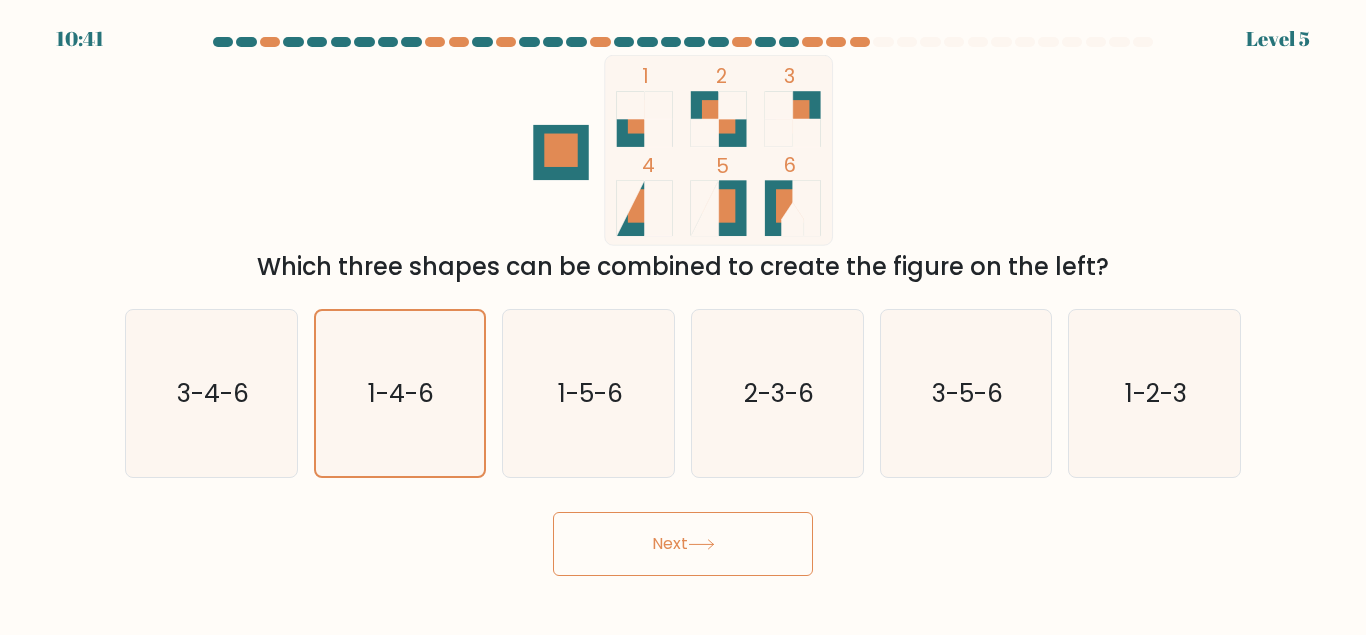 click on "Next" at bounding box center [683, 544] 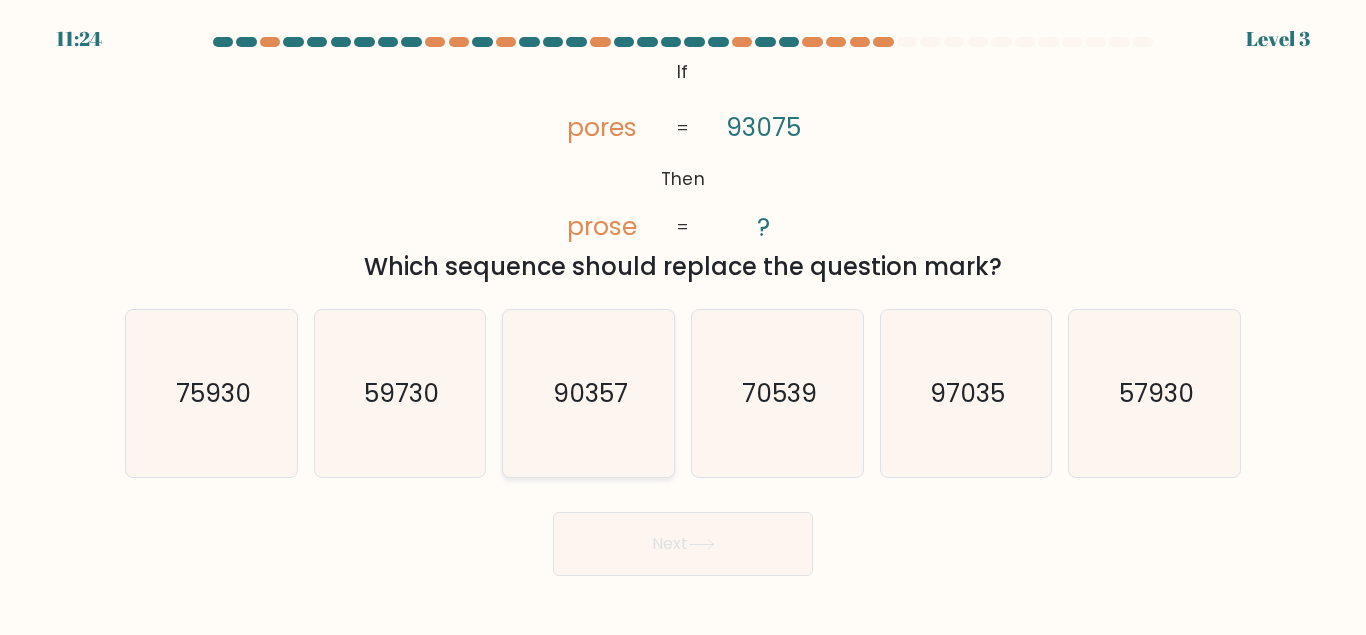 drag, startPoint x: 588, startPoint y: 399, endPoint x: 619, endPoint y: 471, distance: 78.39005 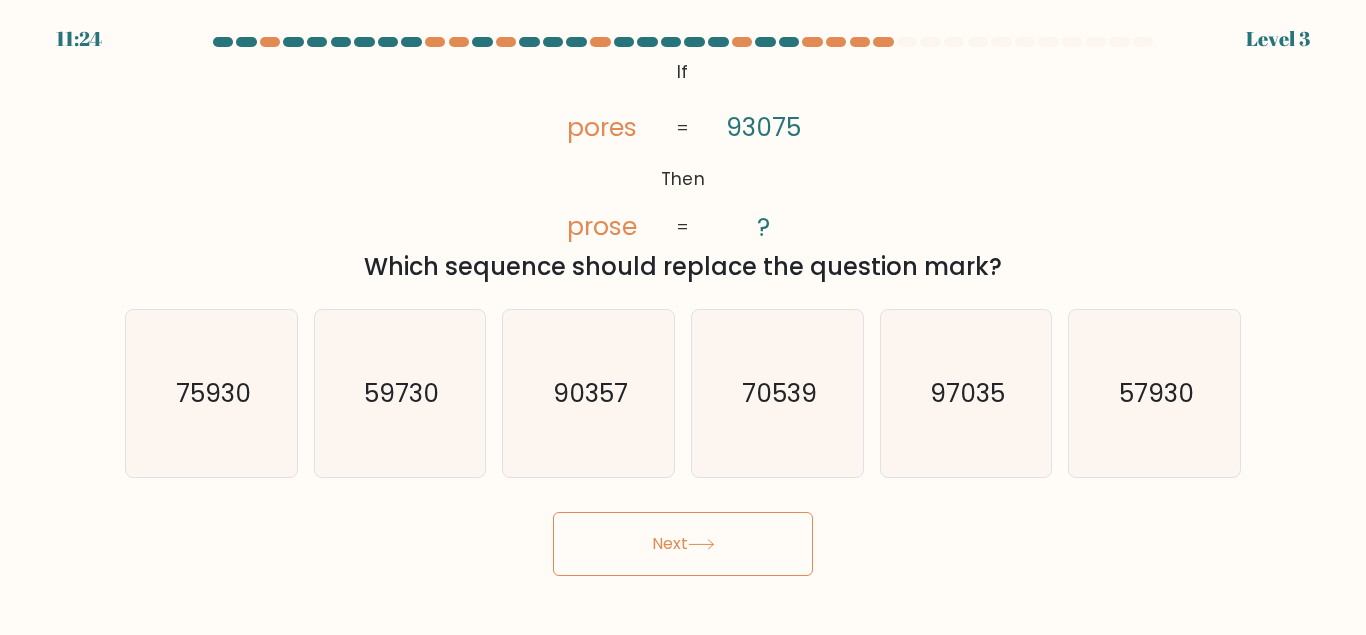 click on "If ?" at bounding box center [683, 306] 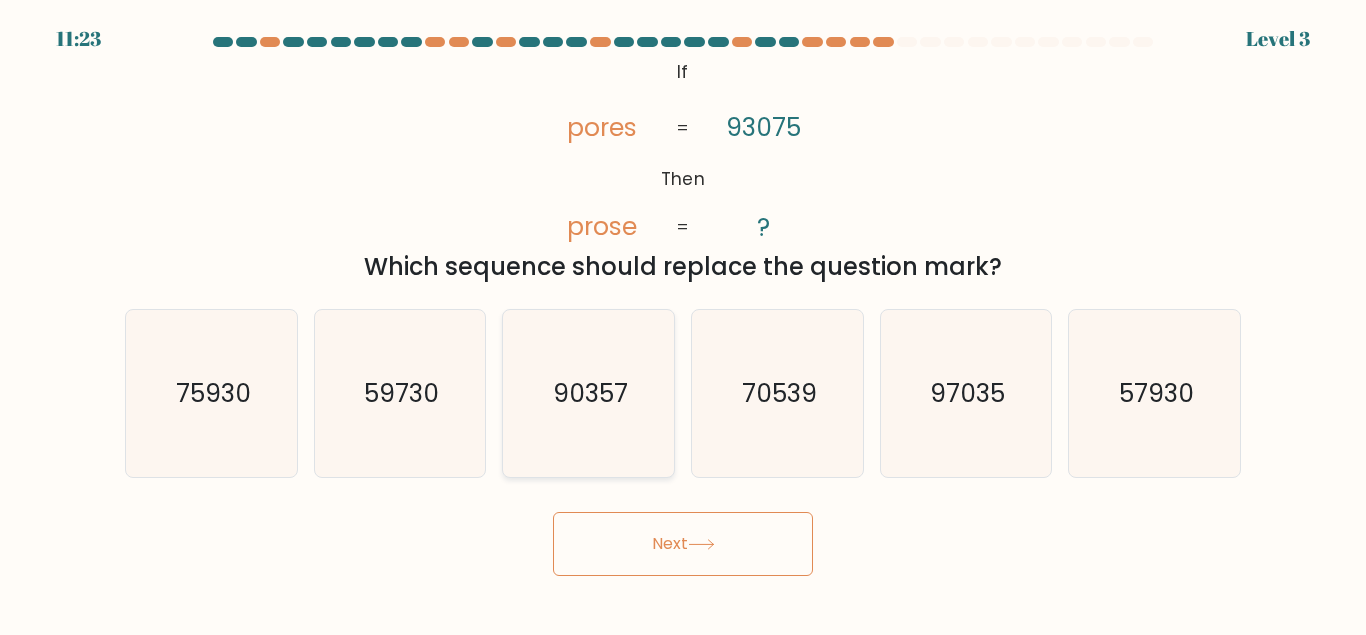 drag, startPoint x: 633, startPoint y: 457, endPoint x: 636, endPoint y: 470, distance: 13.341664 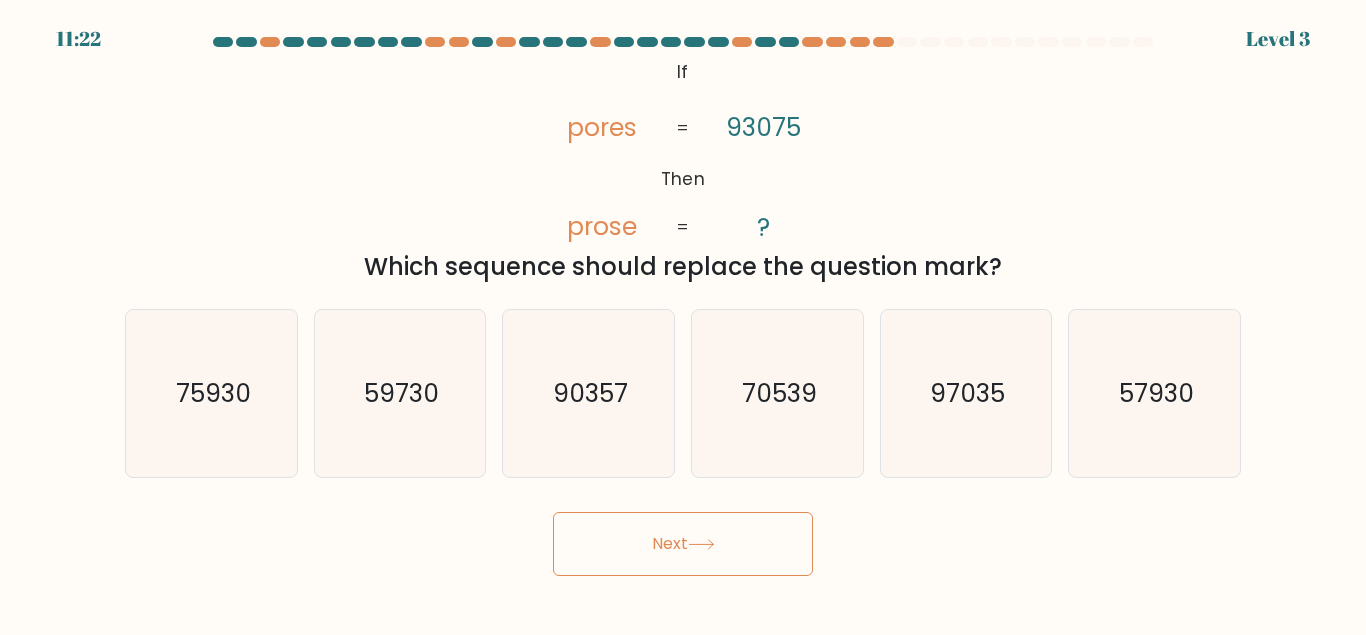 drag, startPoint x: 646, startPoint y: 413, endPoint x: 646, endPoint y: 496, distance: 83 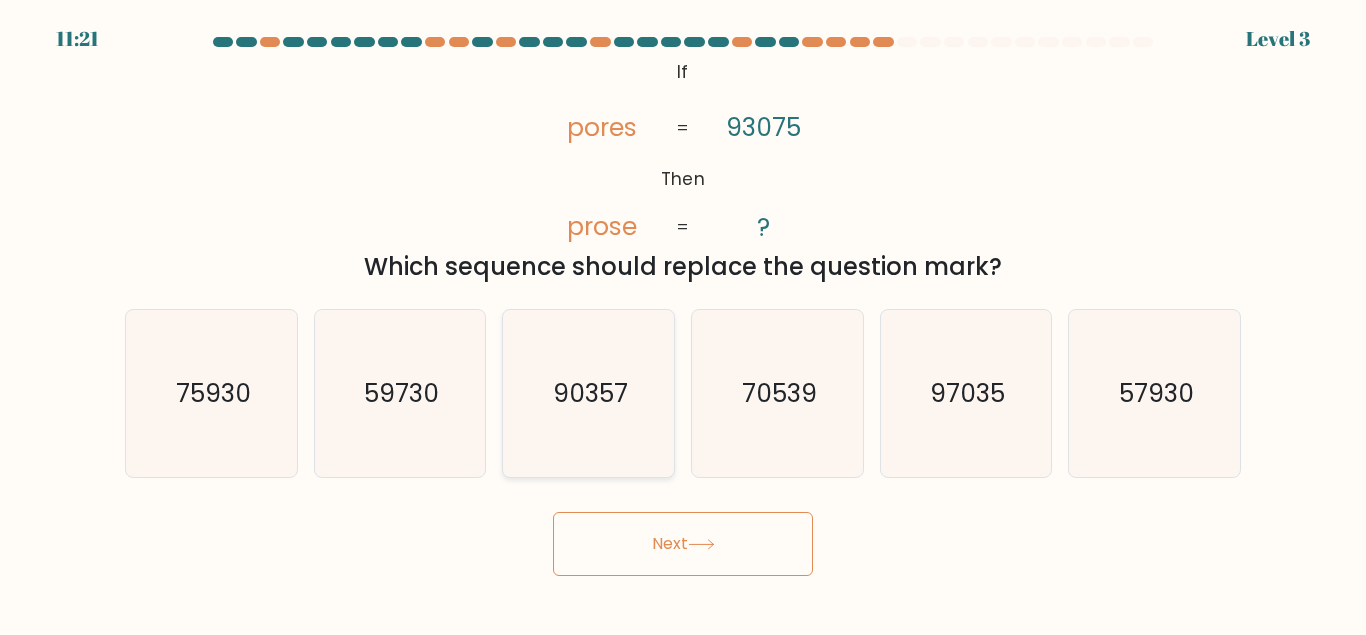click on "If ?" at bounding box center (683, 306) 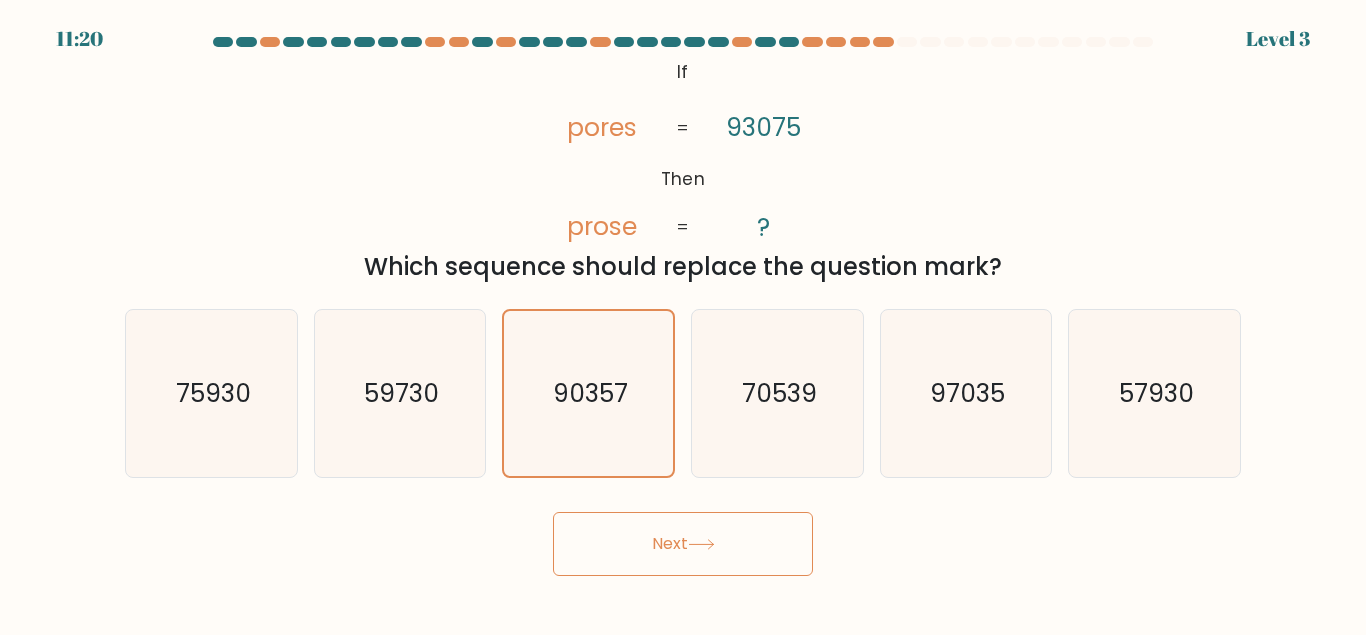 click on "Next" at bounding box center [683, 544] 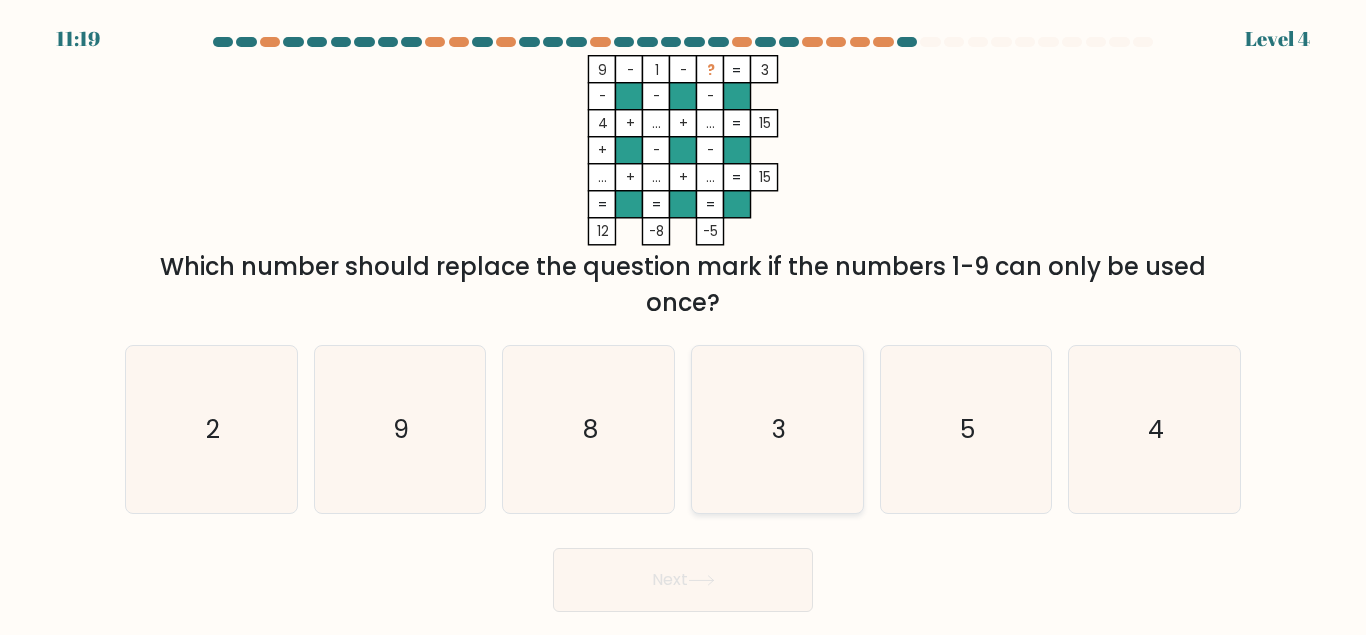 click on "3" 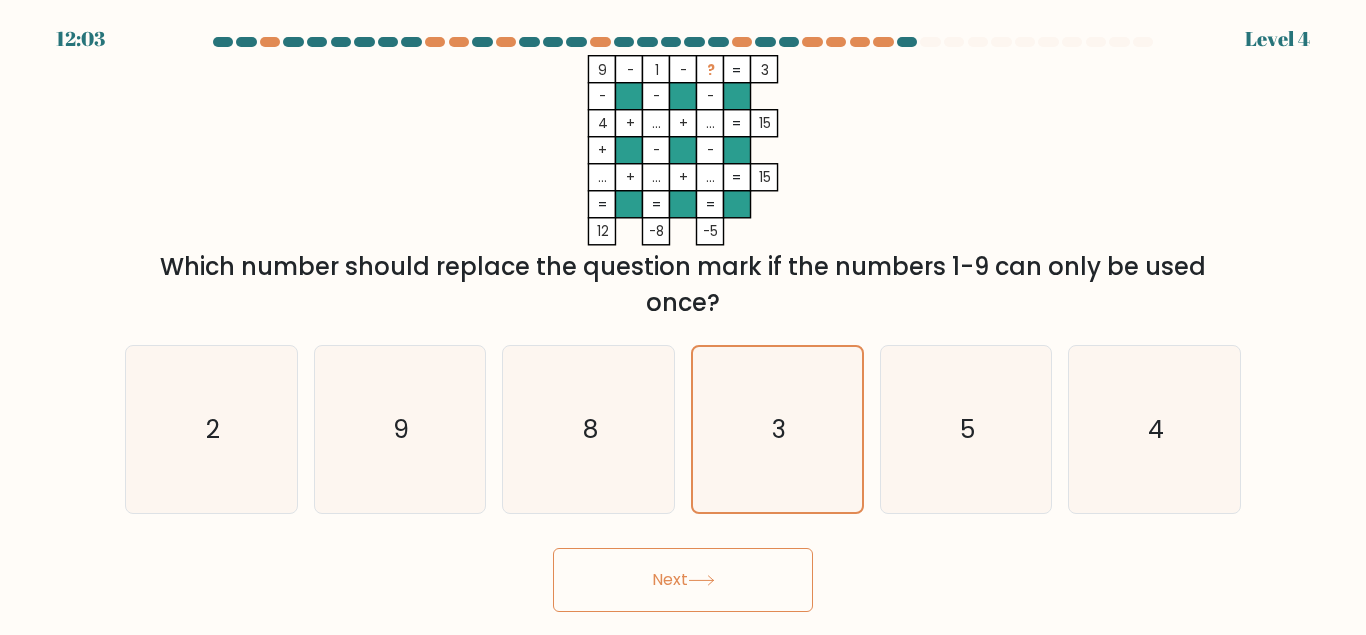 click on "Next" at bounding box center (683, 580) 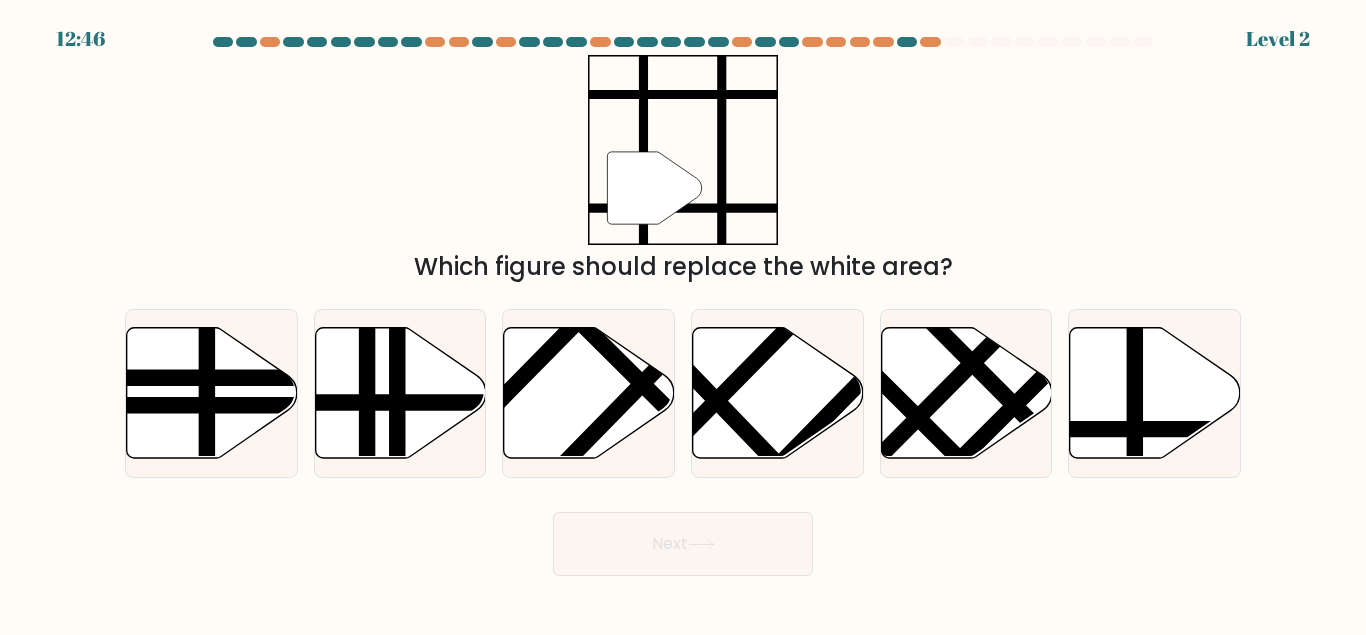 drag, startPoint x: 761, startPoint y: 462, endPoint x: 735, endPoint y: 512, distance: 56.35601 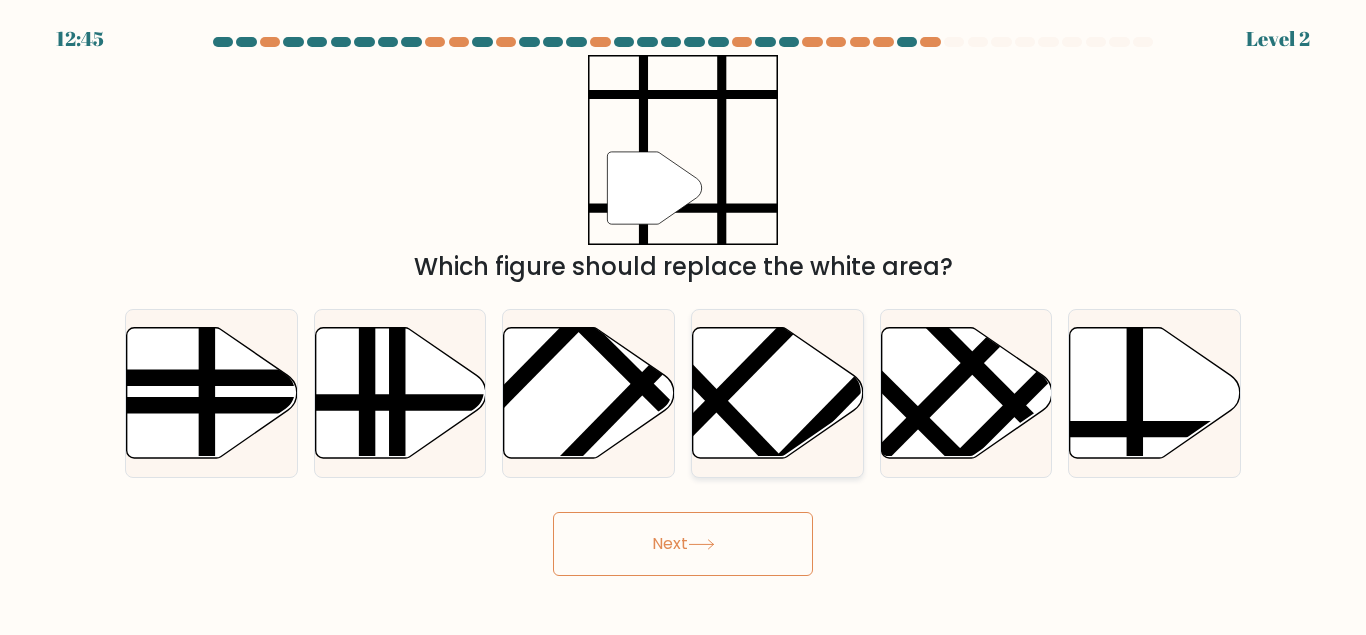 drag, startPoint x: 788, startPoint y: 276, endPoint x: 766, endPoint y: 313, distance: 43.046486 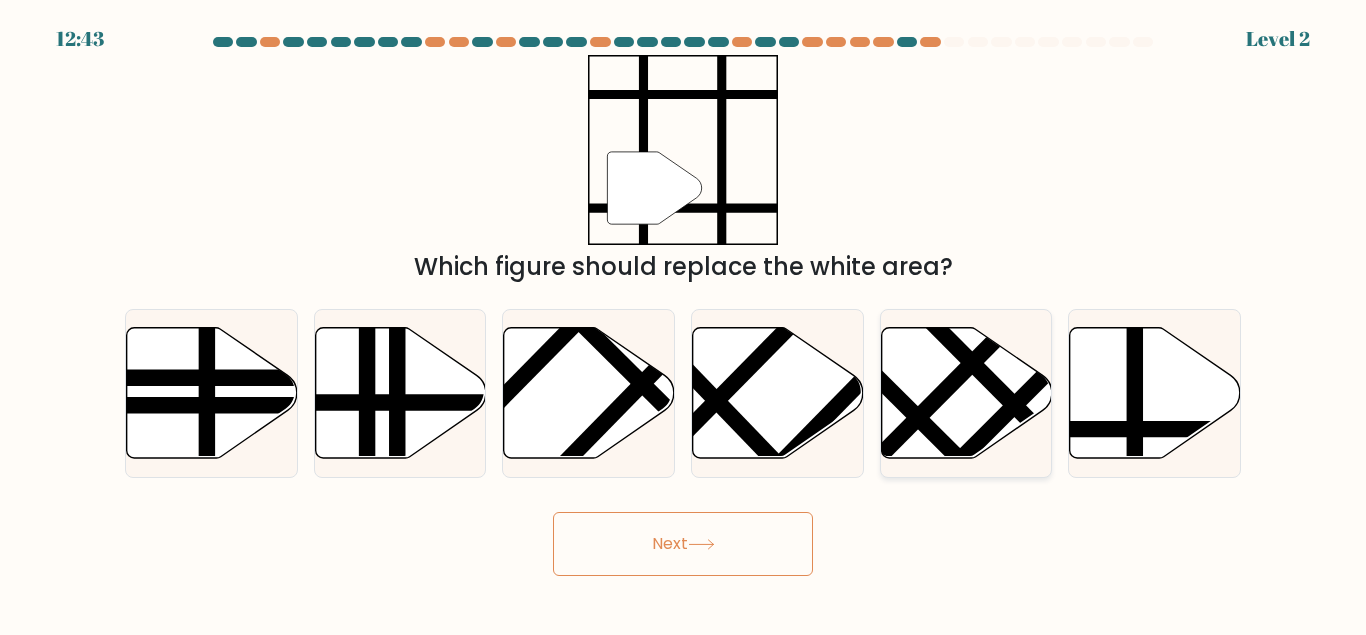 drag, startPoint x: 1202, startPoint y: 380, endPoint x: 1031, endPoint y: 431, distance: 178.44327 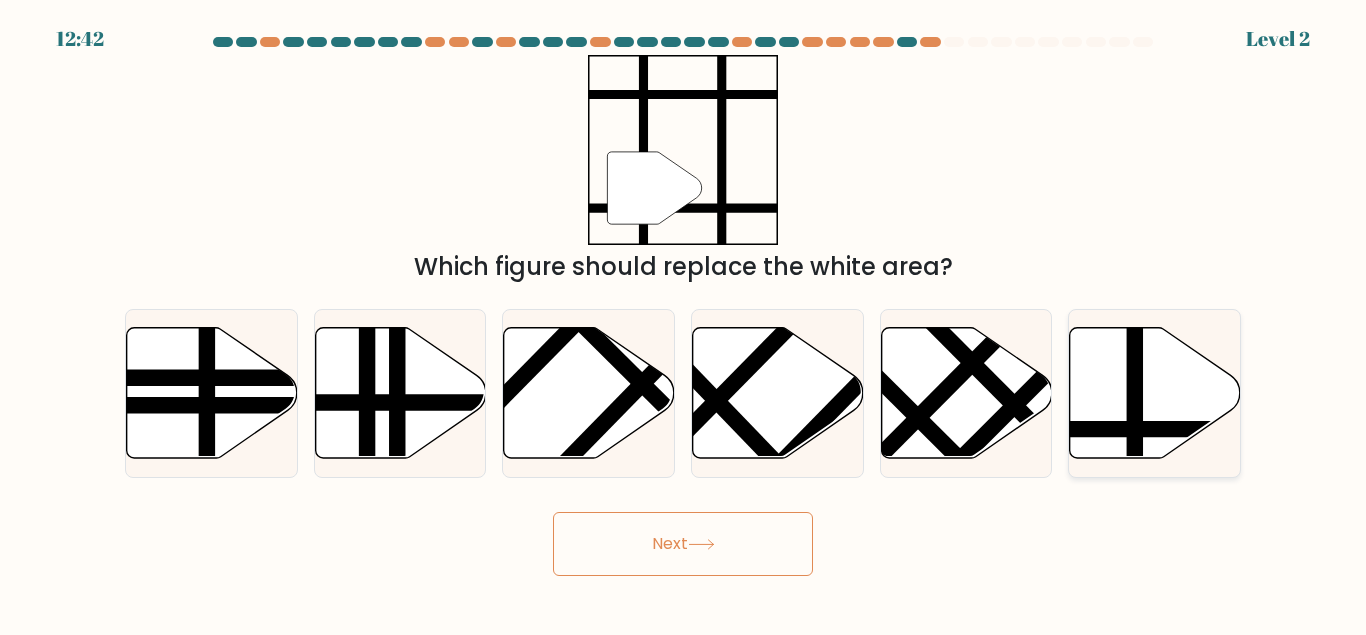 click 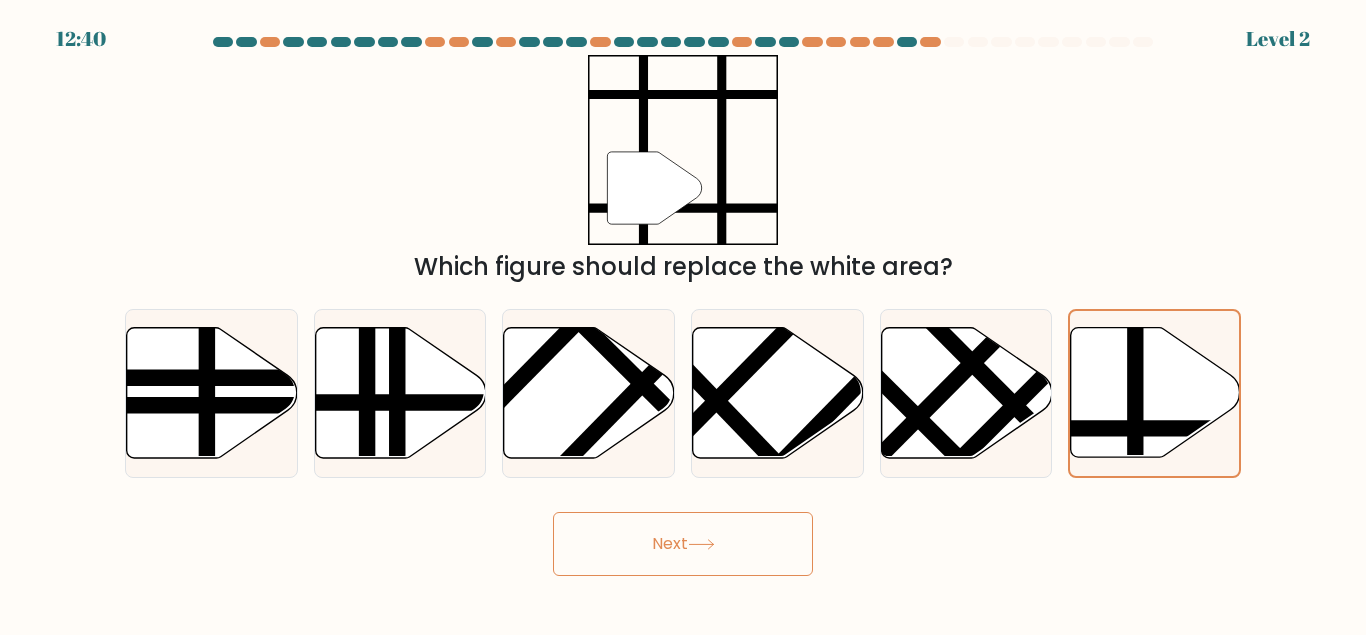 drag, startPoint x: 708, startPoint y: 555, endPoint x: 847, endPoint y: 588, distance: 142.86357 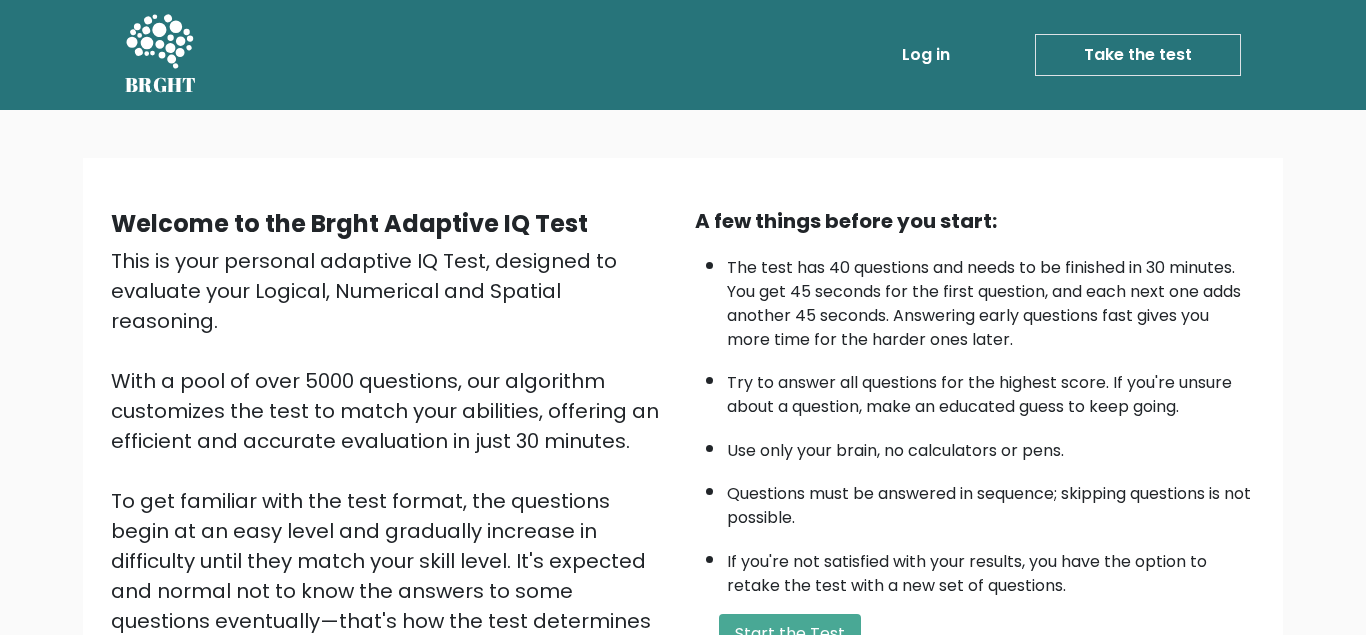 scroll, scrollTop: 299, scrollLeft: 0, axis: vertical 